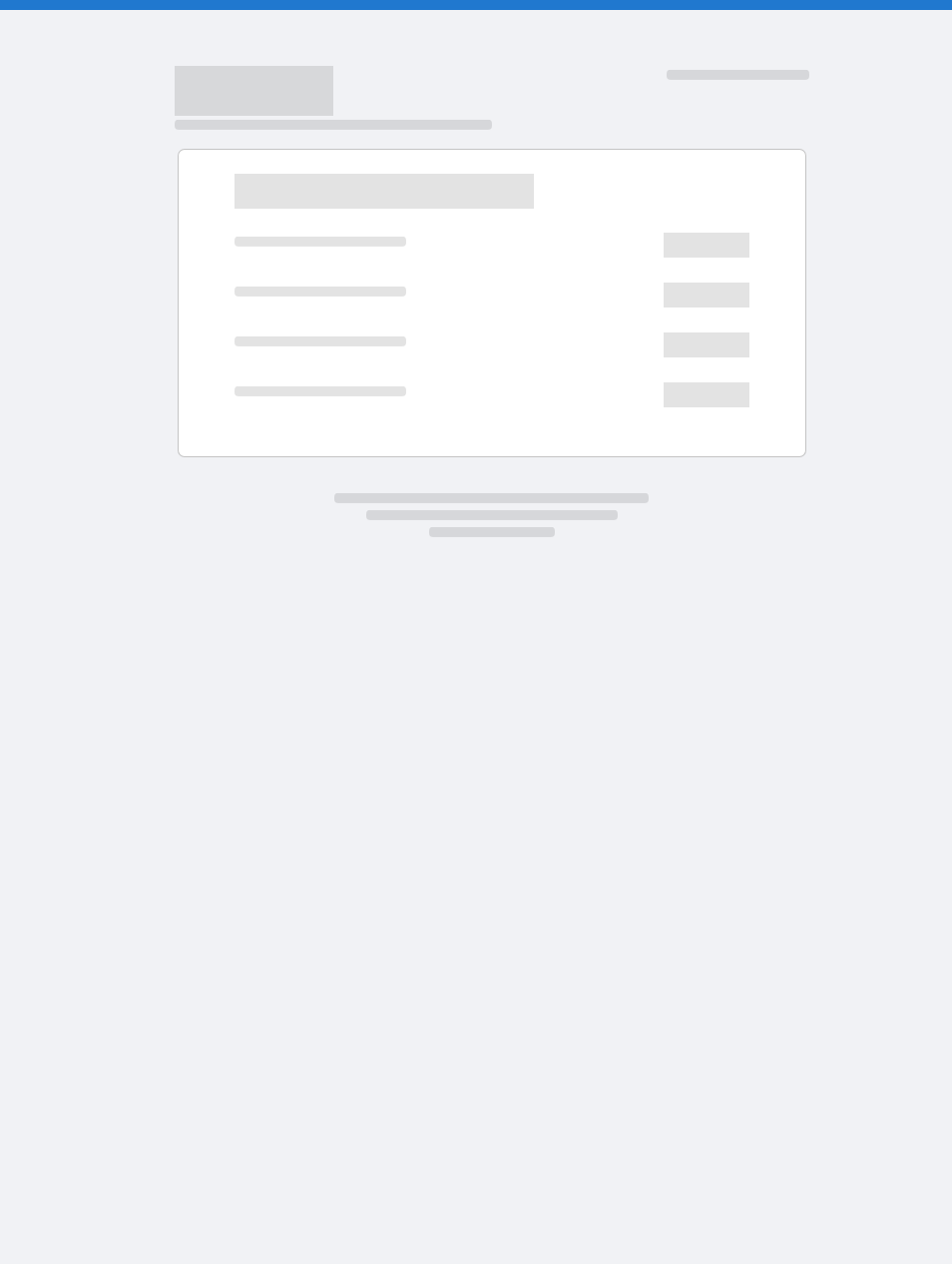 scroll, scrollTop: 0, scrollLeft: 0, axis: both 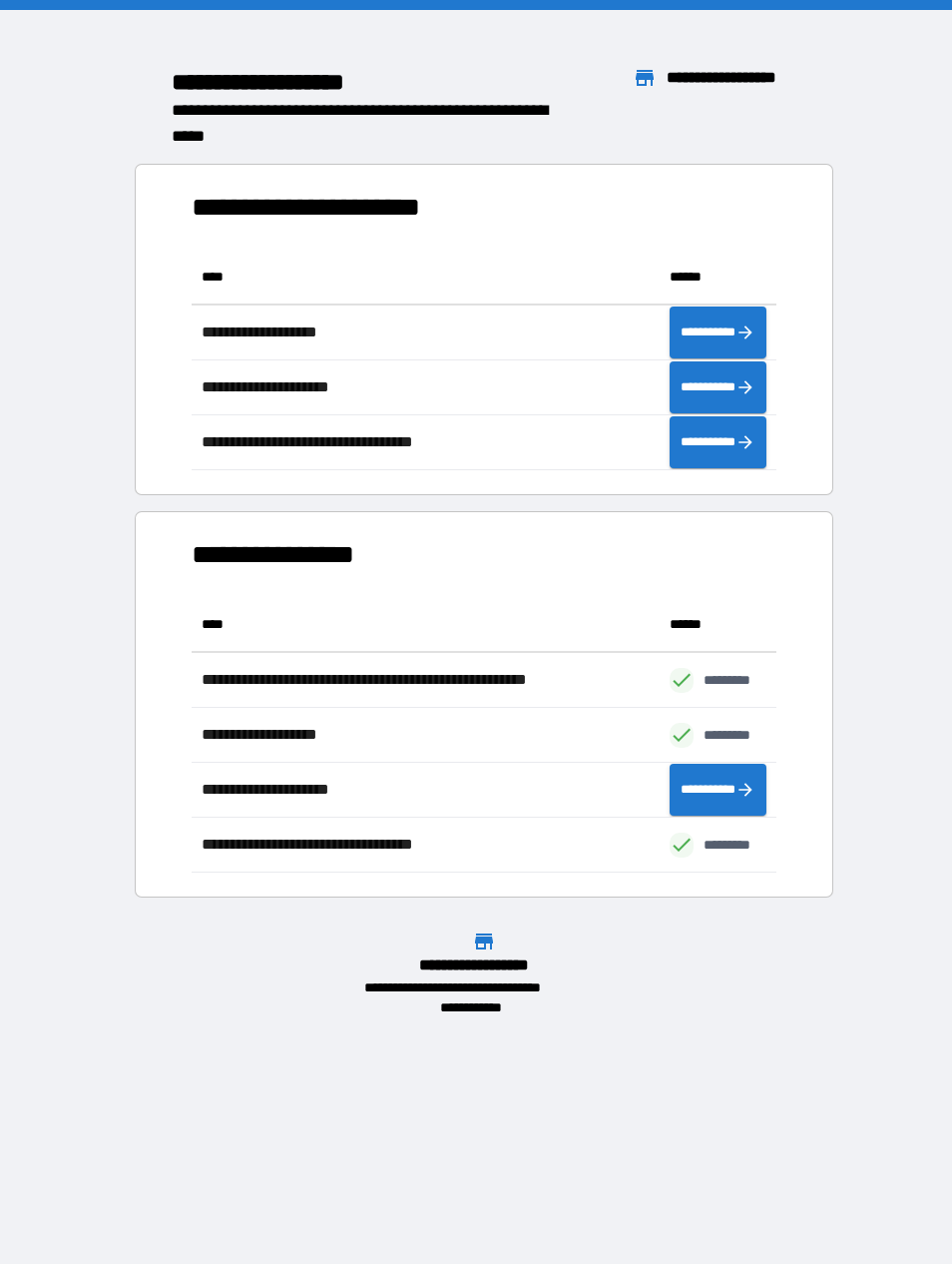 click on "[FIRST] [LAST] [PHONE] [ADDRESS] [CITY], [STATE] [ZIP]" at bounding box center (476, 632) 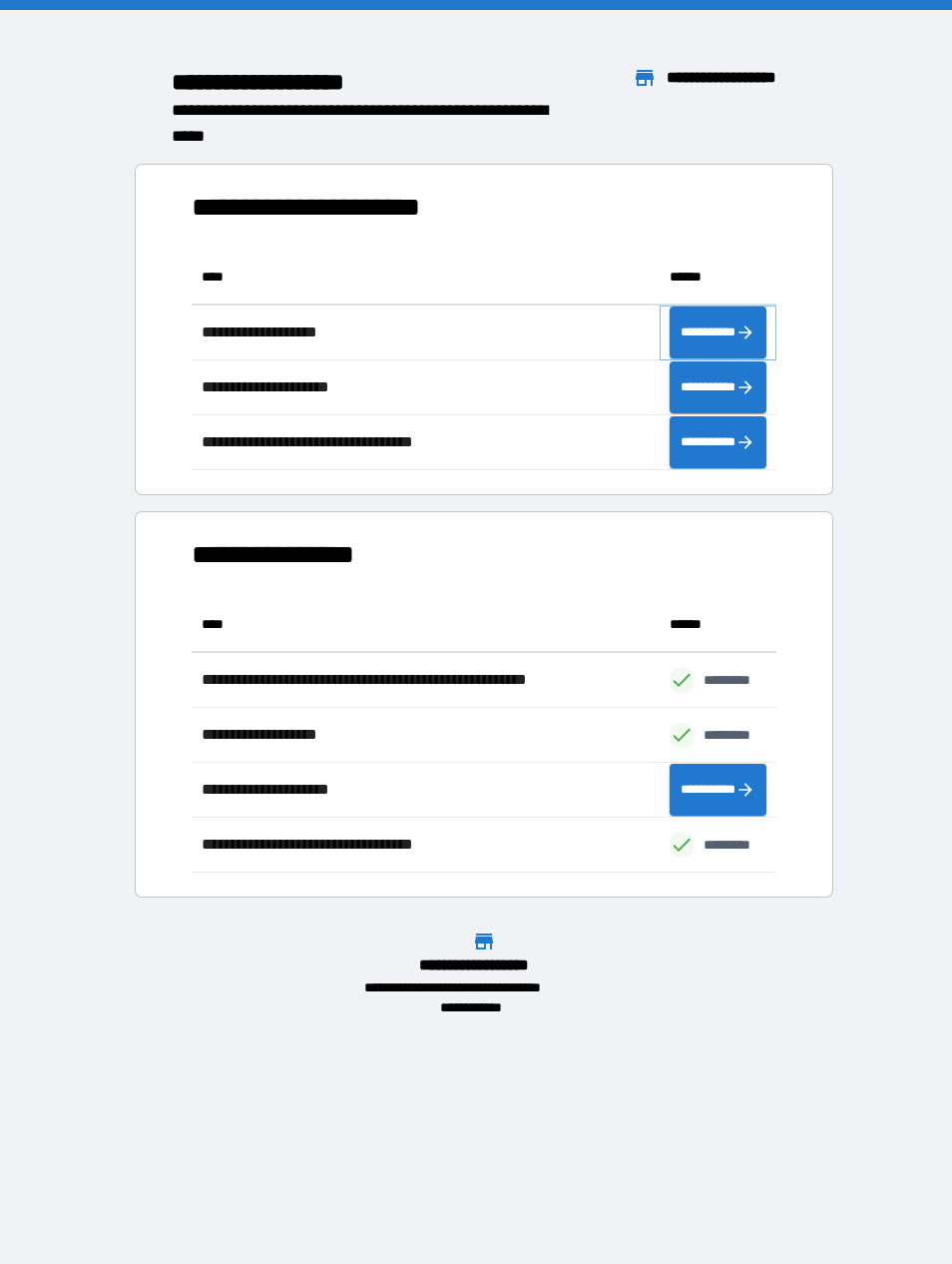 click on "**********" at bounding box center [717, 332] 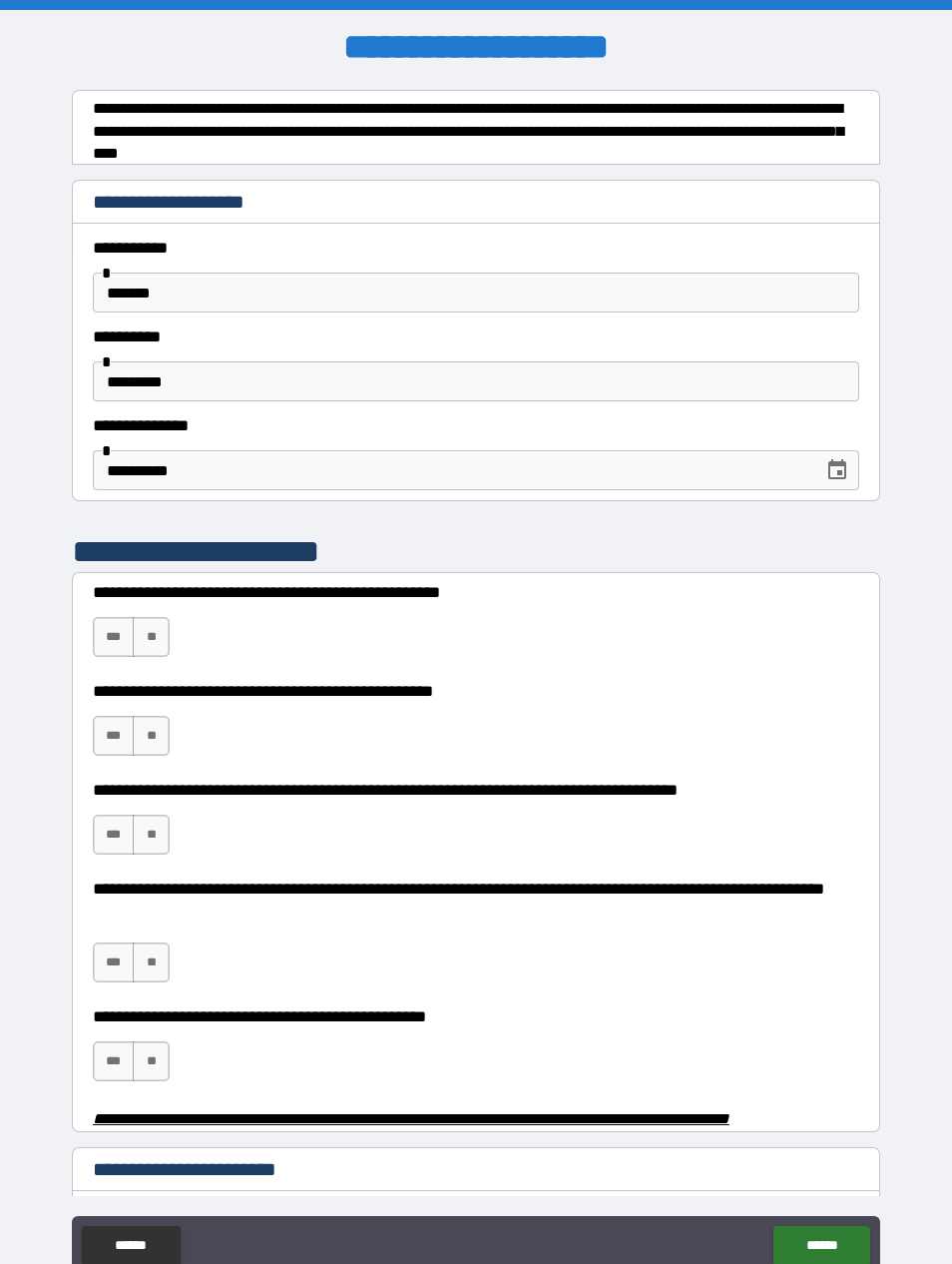 click on "**" at bounding box center (151, 637) 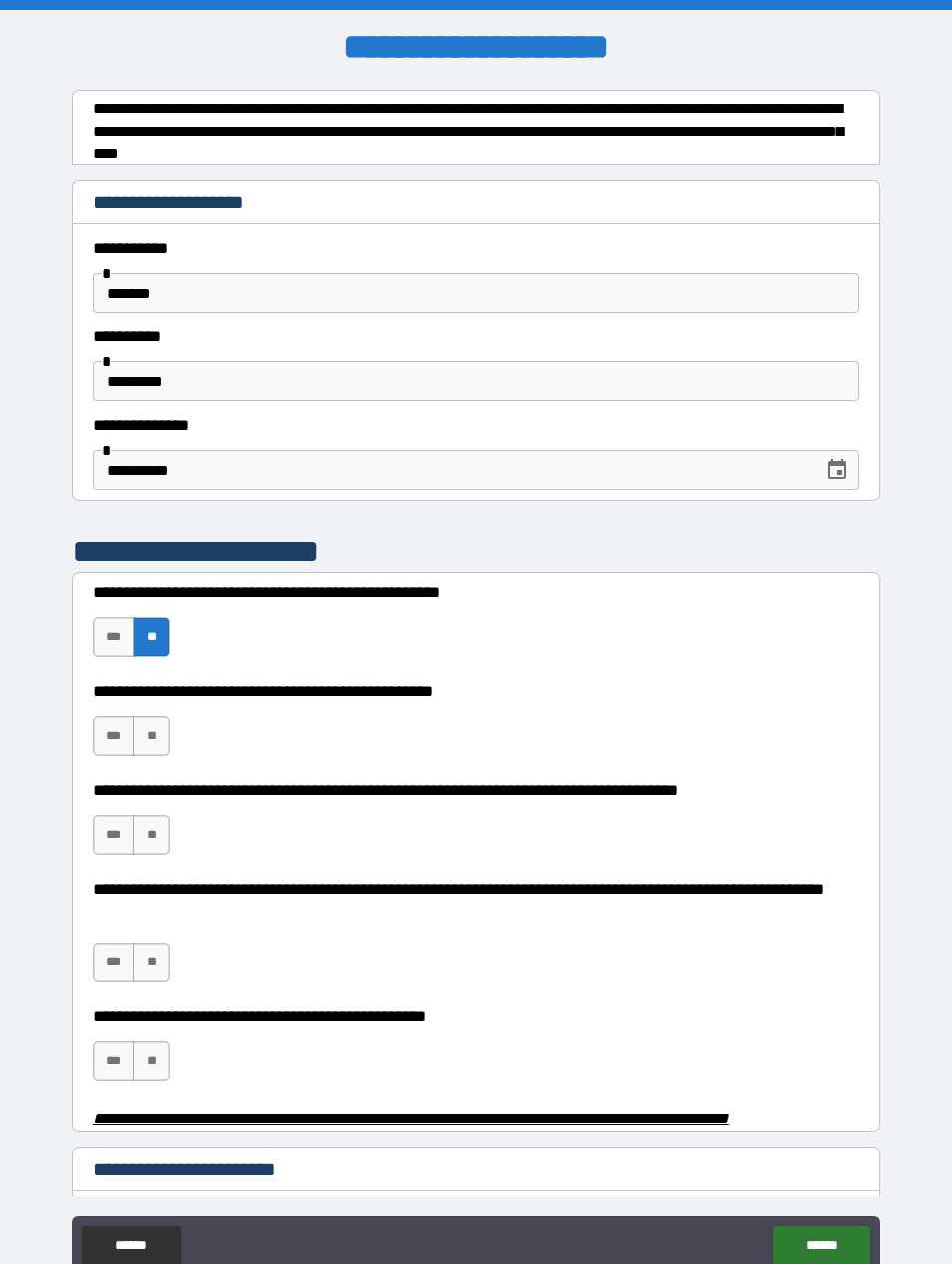 click on "***" at bounding box center (114, 736) 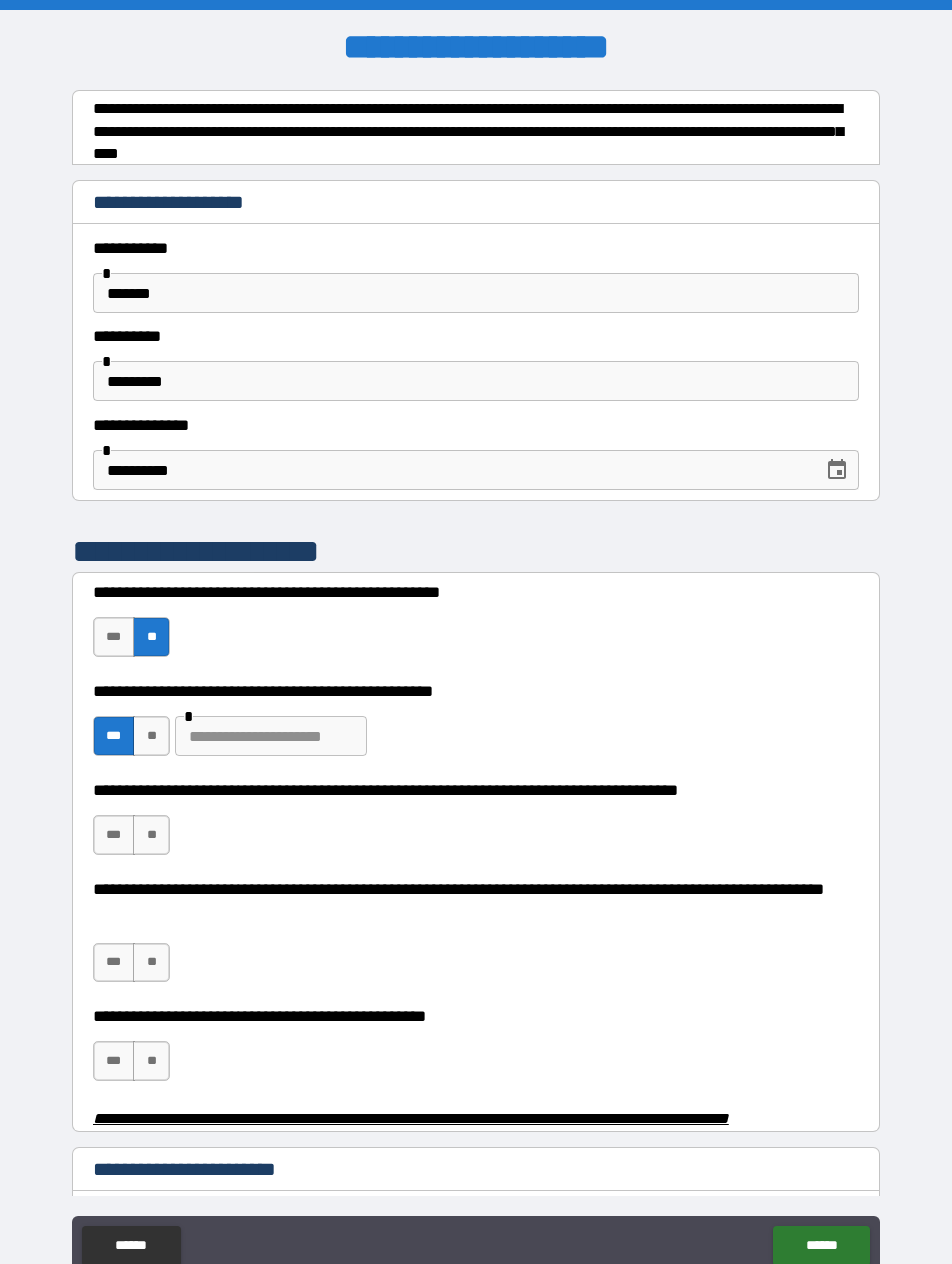 click at bounding box center [270, 736] 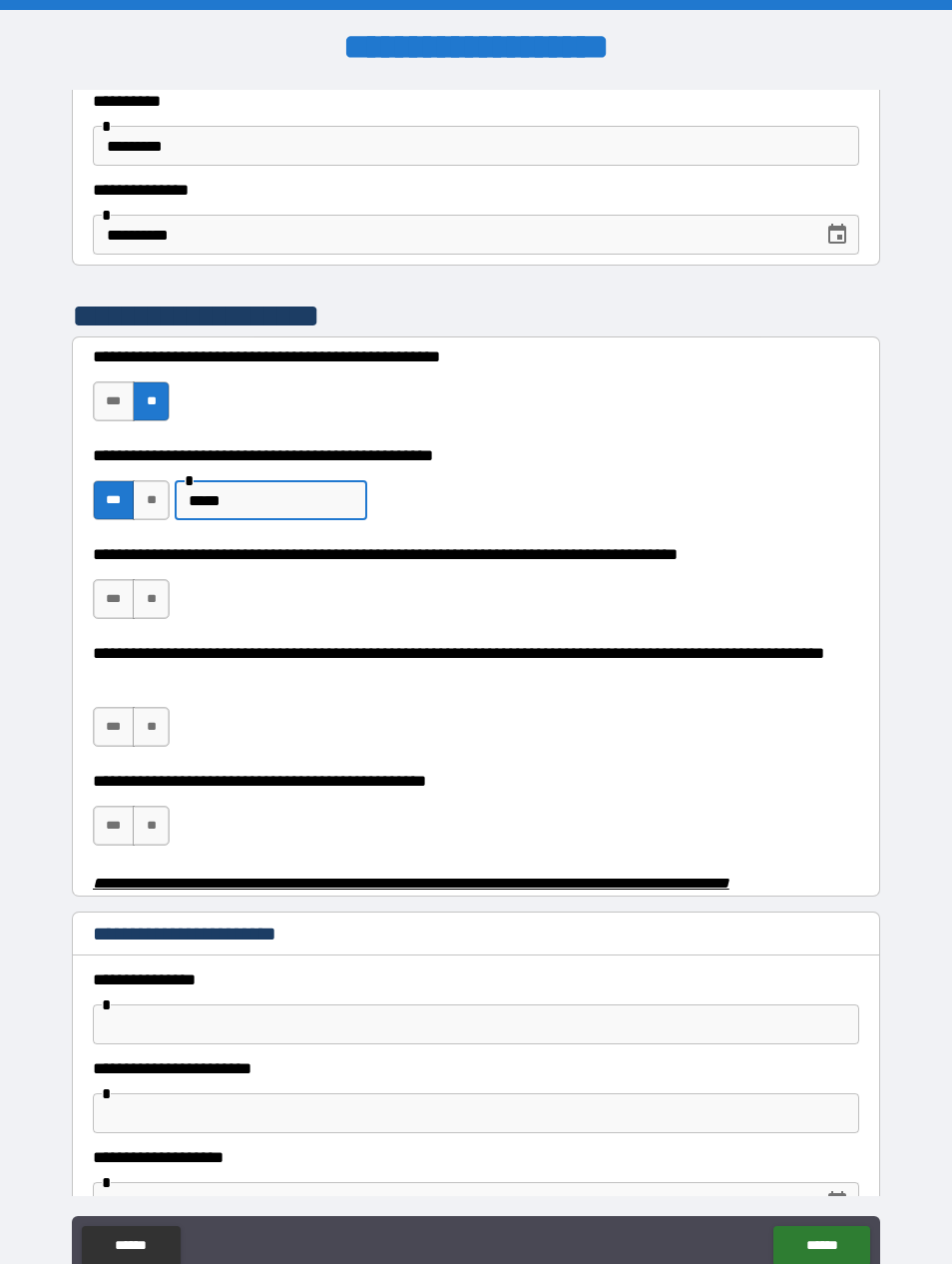 scroll, scrollTop: 244, scrollLeft: 0, axis: vertical 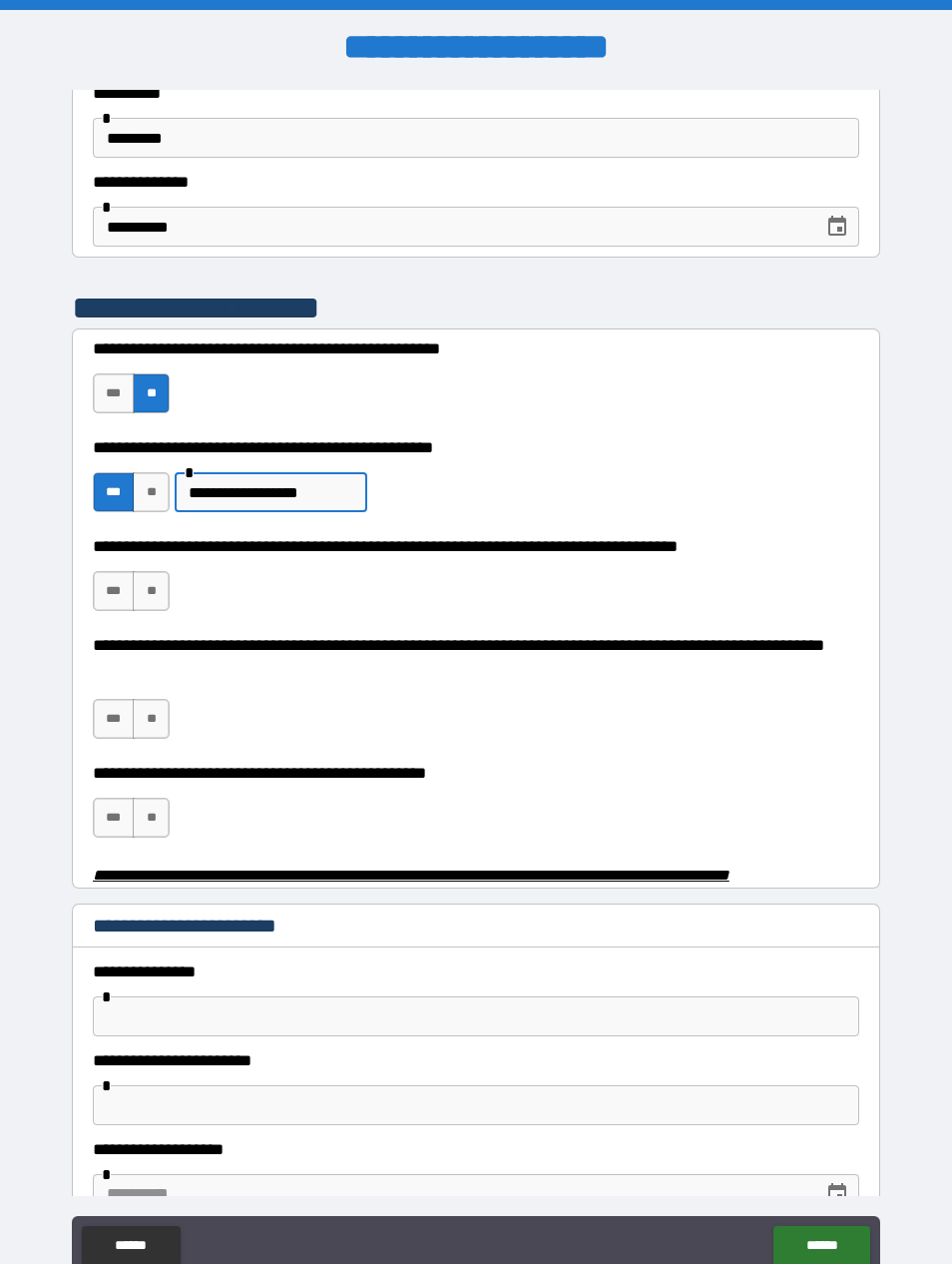 type on "**********" 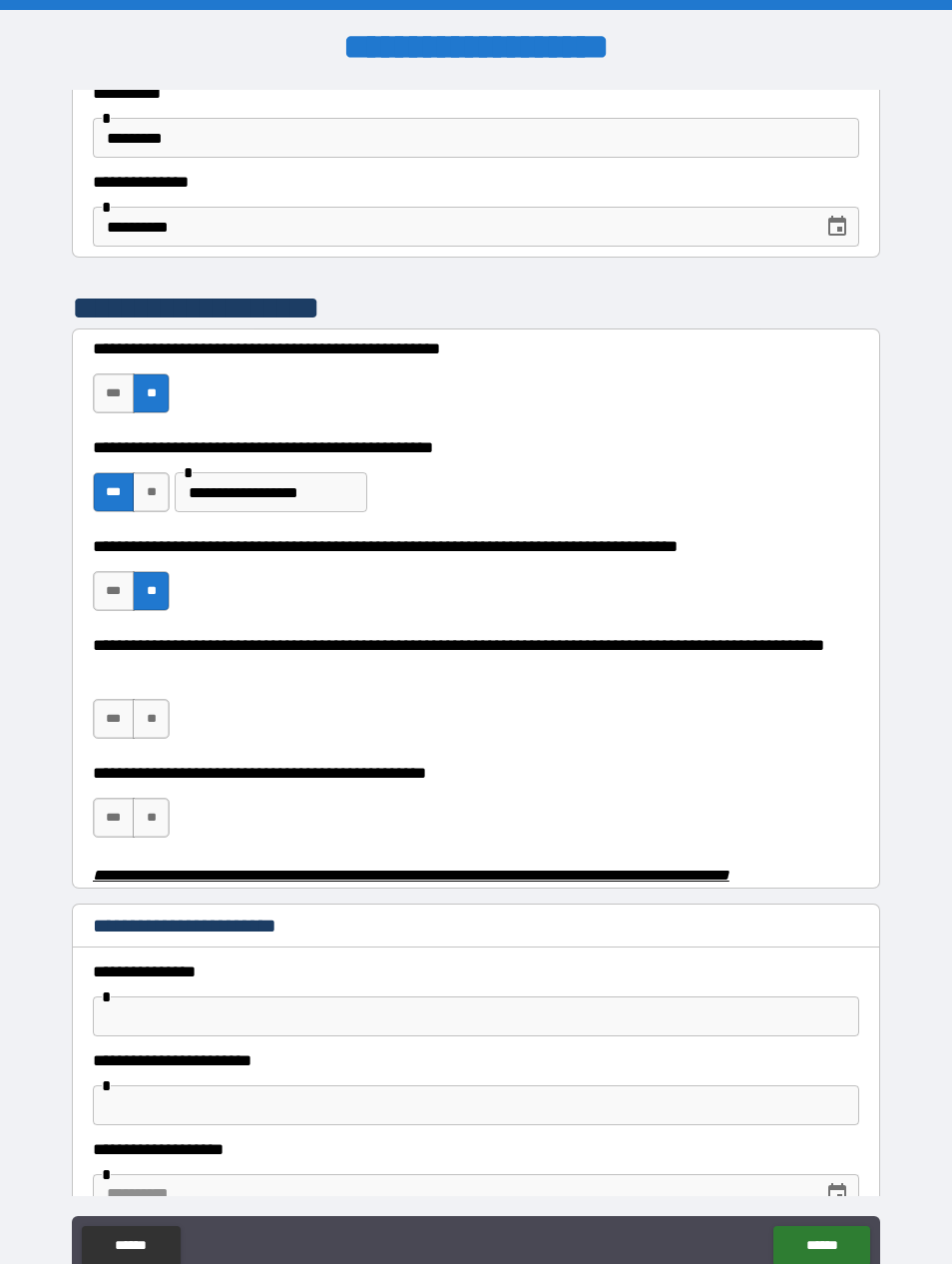 click on "**" at bounding box center (151, 719) 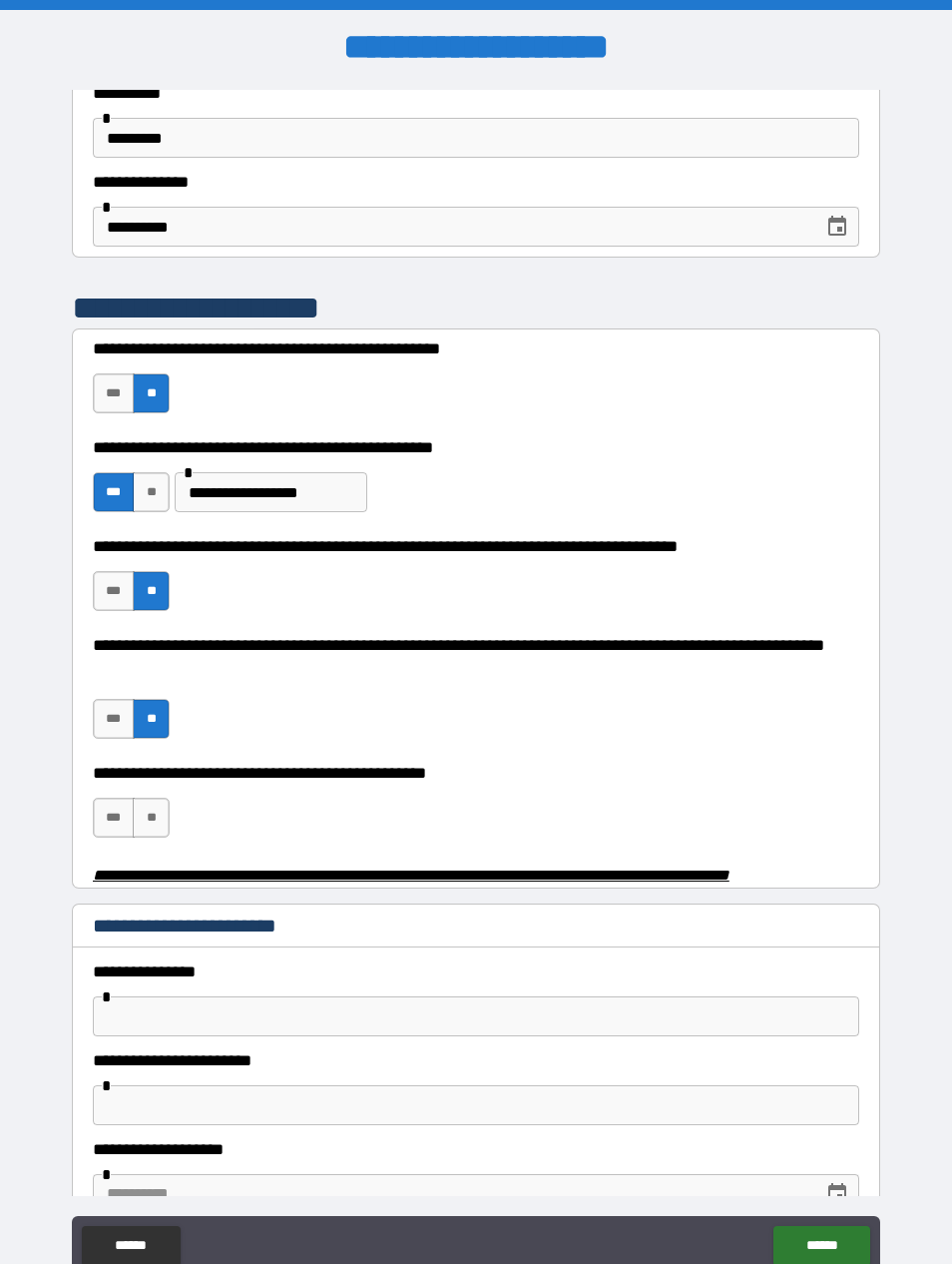click on "**" at bounding box center (151, 818) 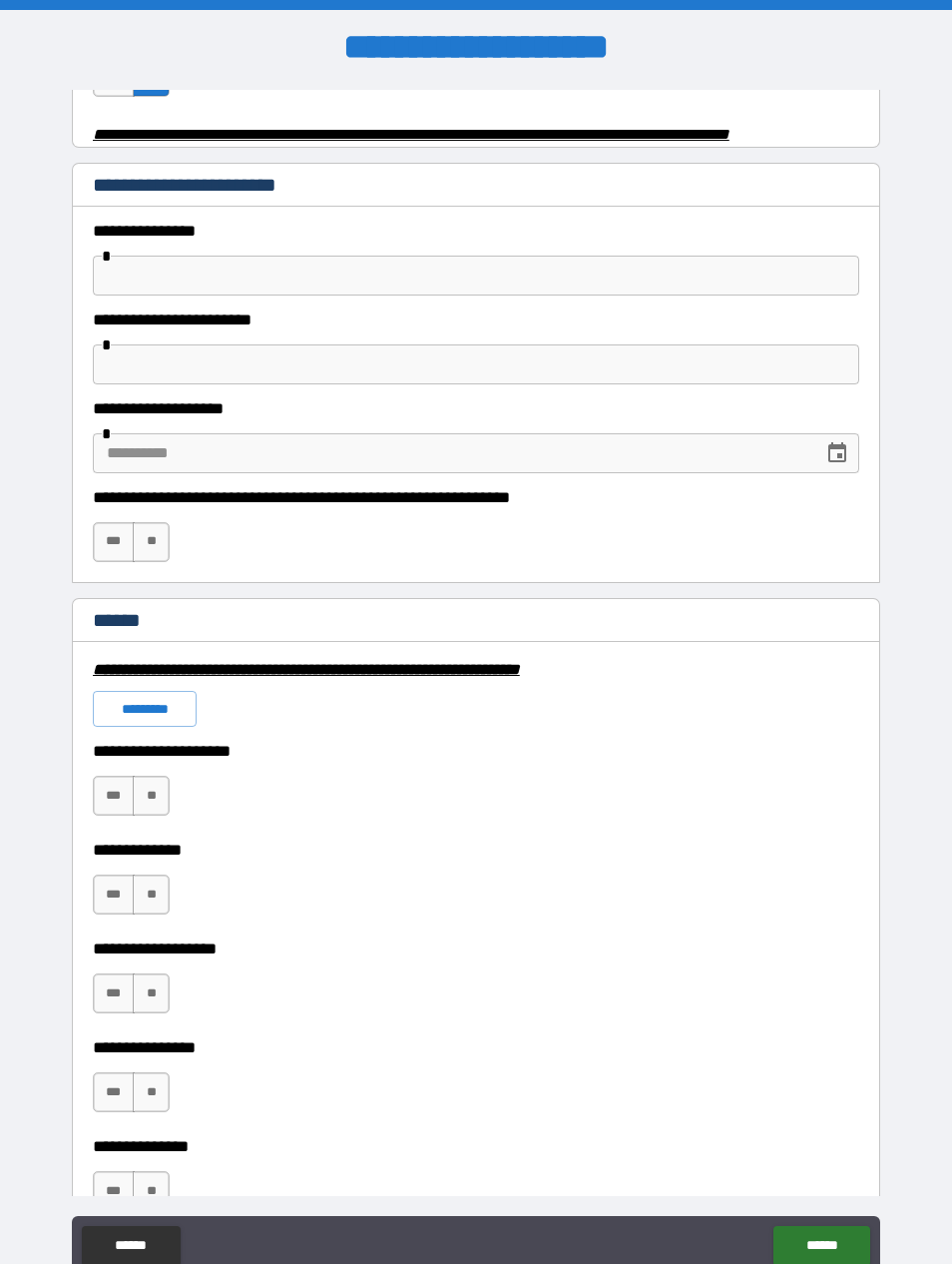scroll, scrollTop: 984, scrollLeft: 0, axis: vertical 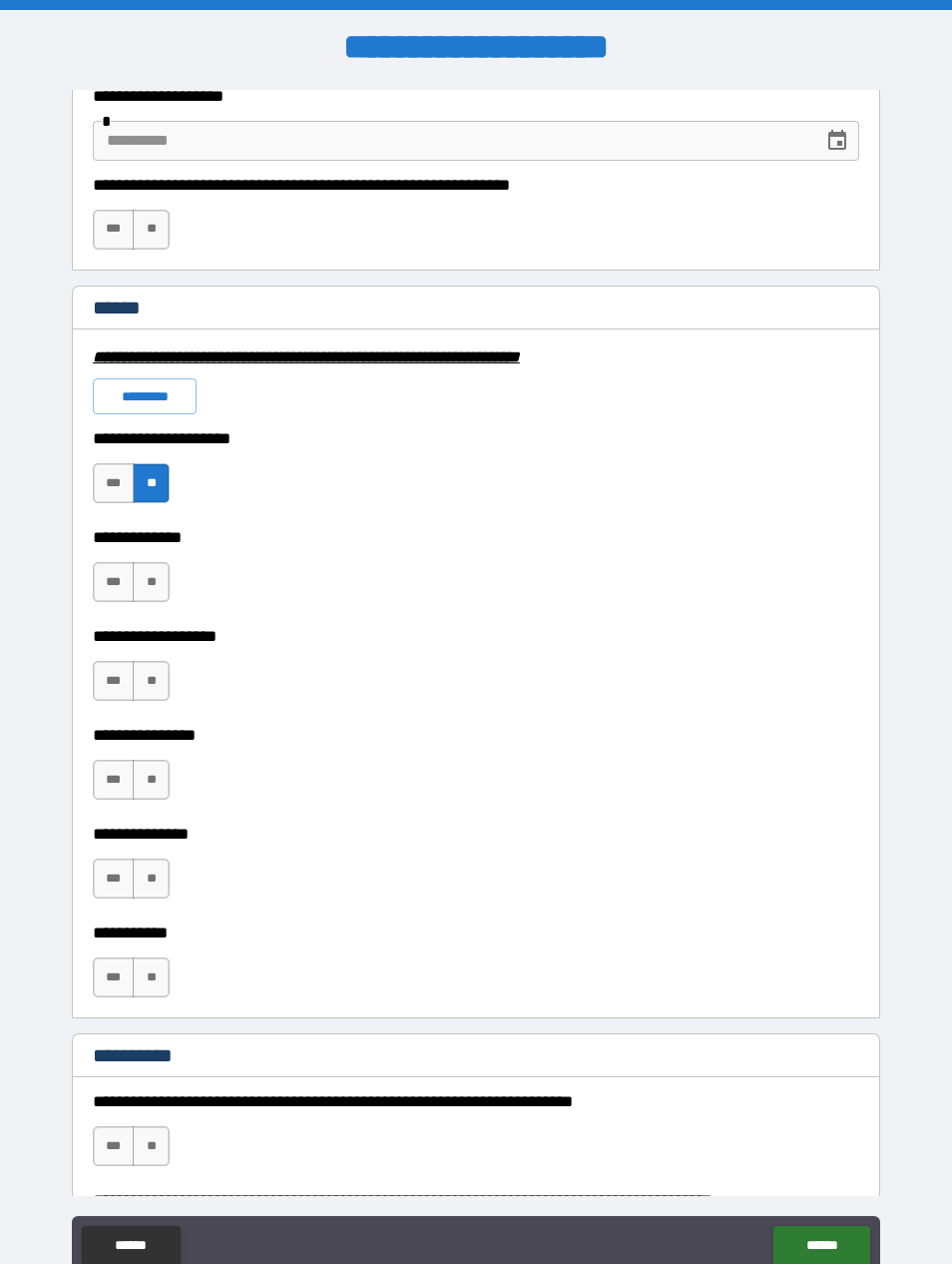 click on "*********" at bounding box center (145, 396) 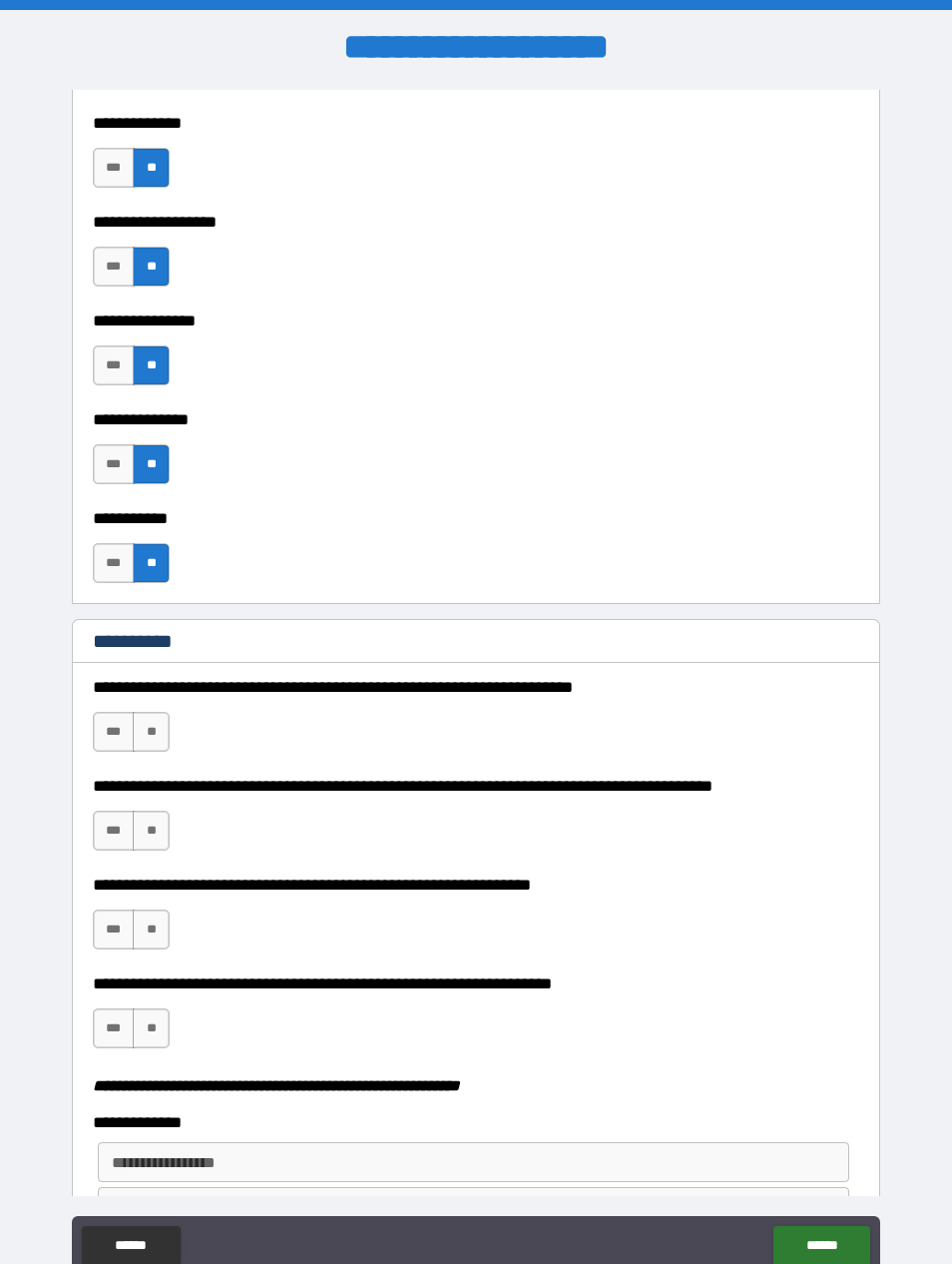 scroll, scrollTop: 1710, scrollLeft: 0, axis: vertical 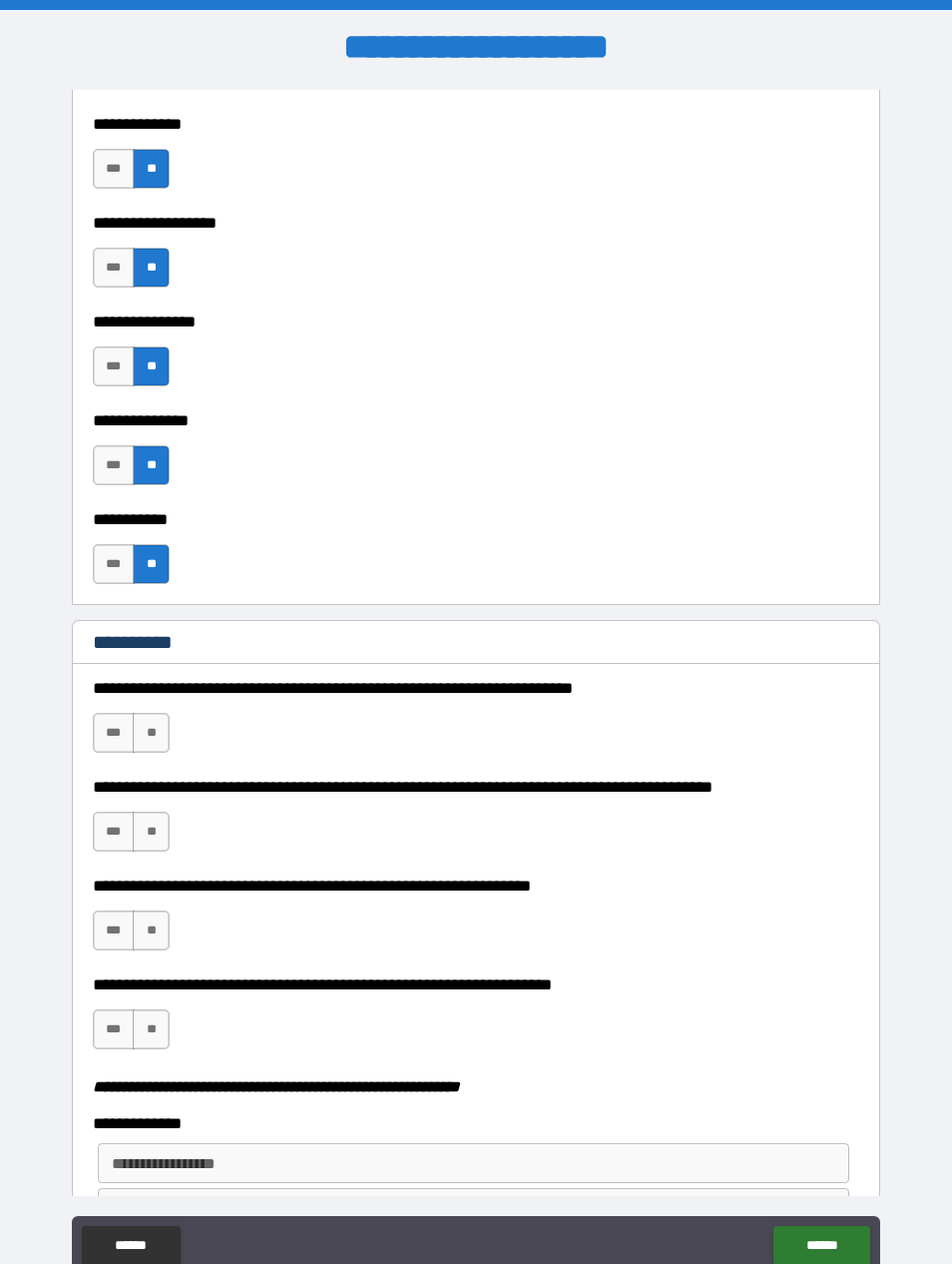click on "**" at bounding box center (151, 733) 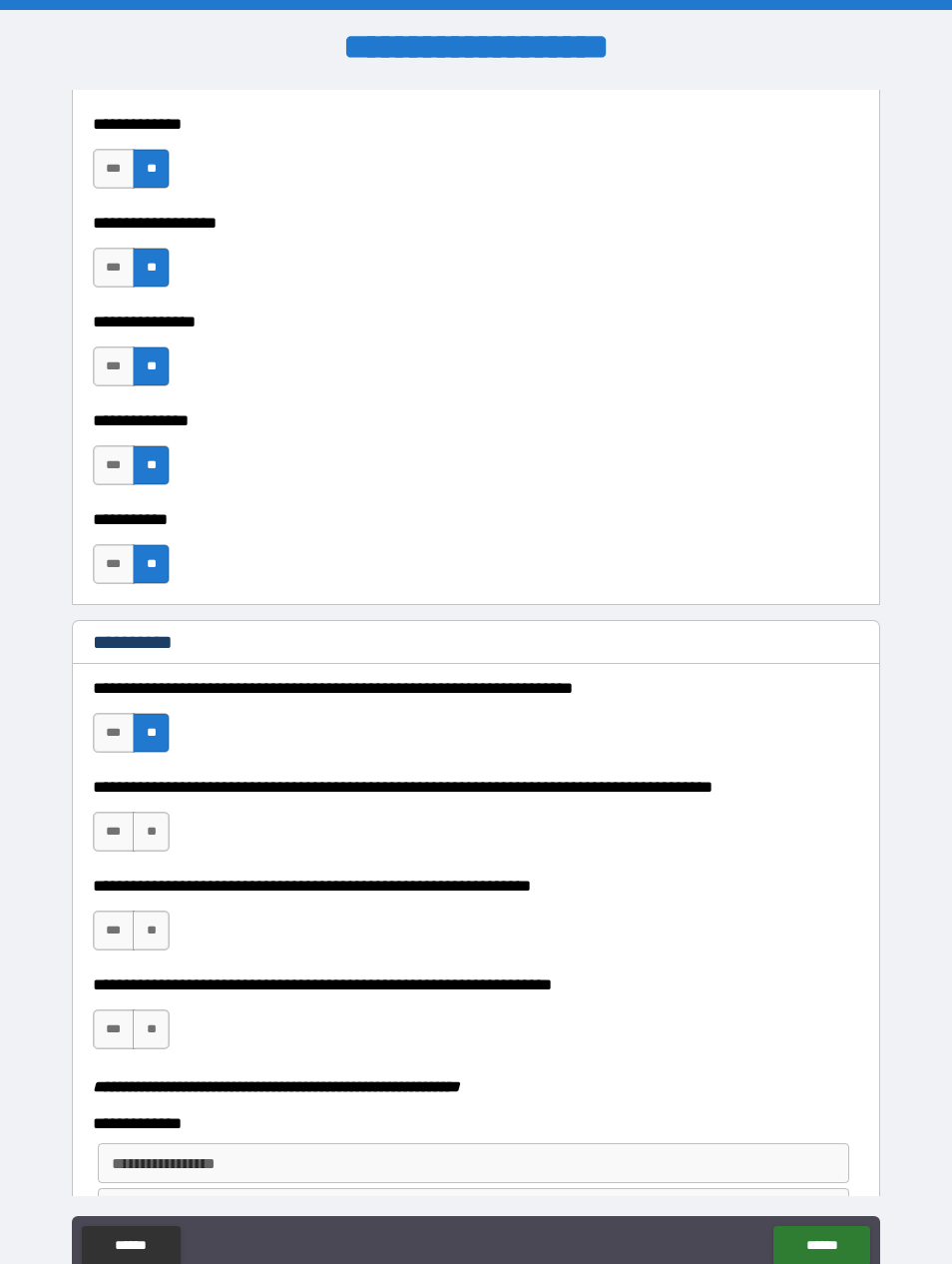 click on "**" at bounding box center [151, 832] 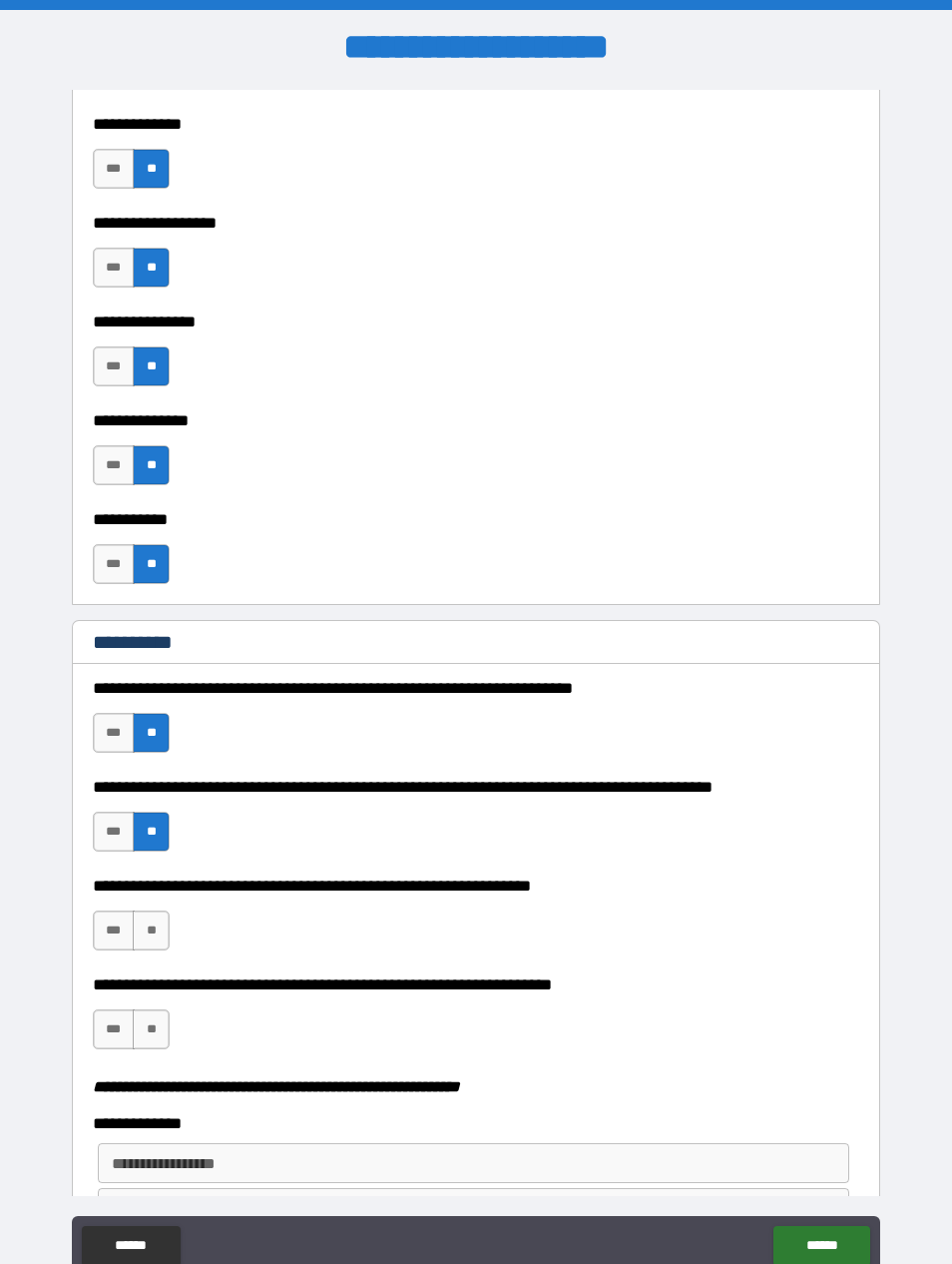click on "***" at bounding box center (114, 931) 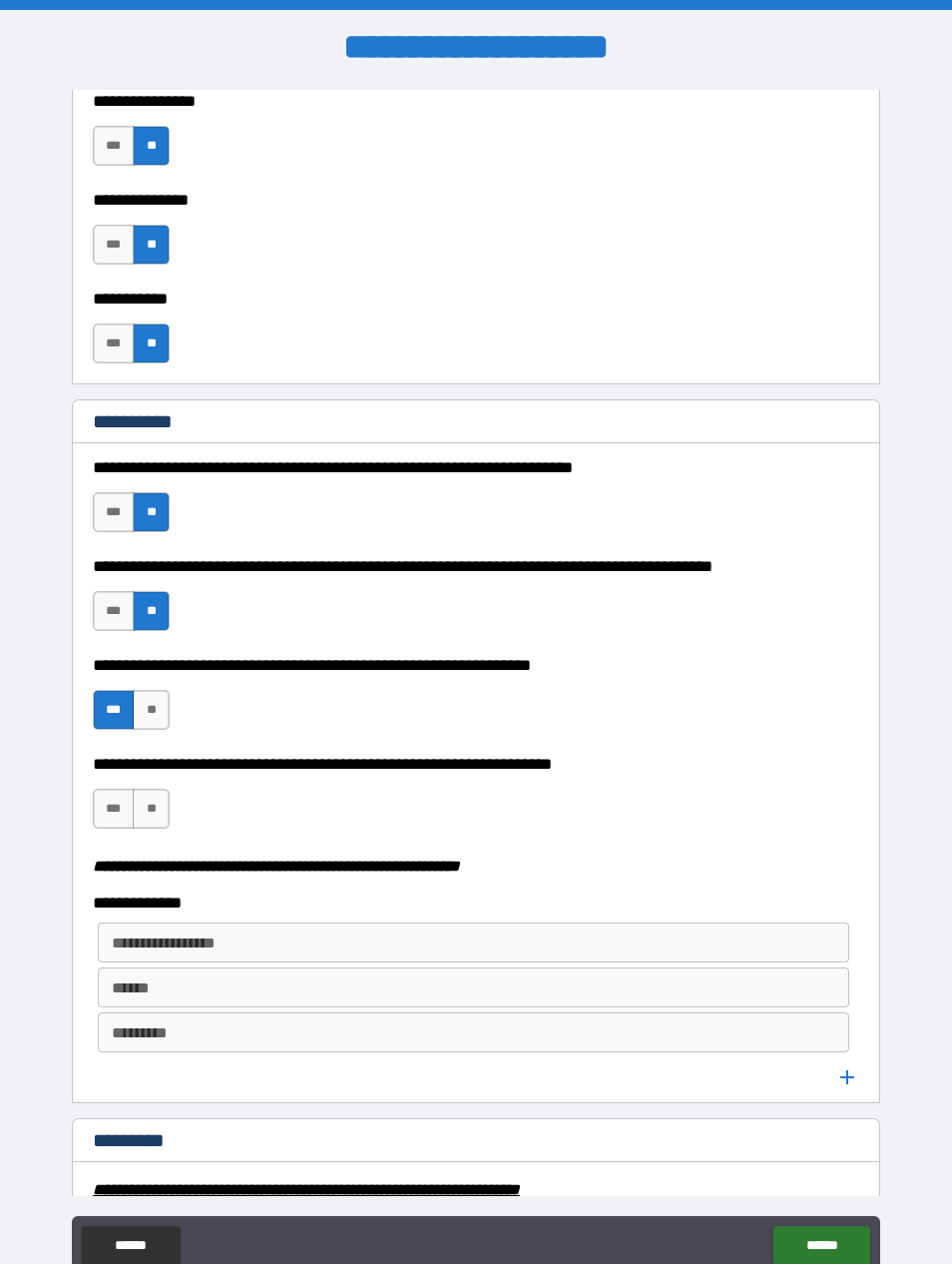 scroll, scrollTop: 1953, scrollLeft: 0, axis: vertical 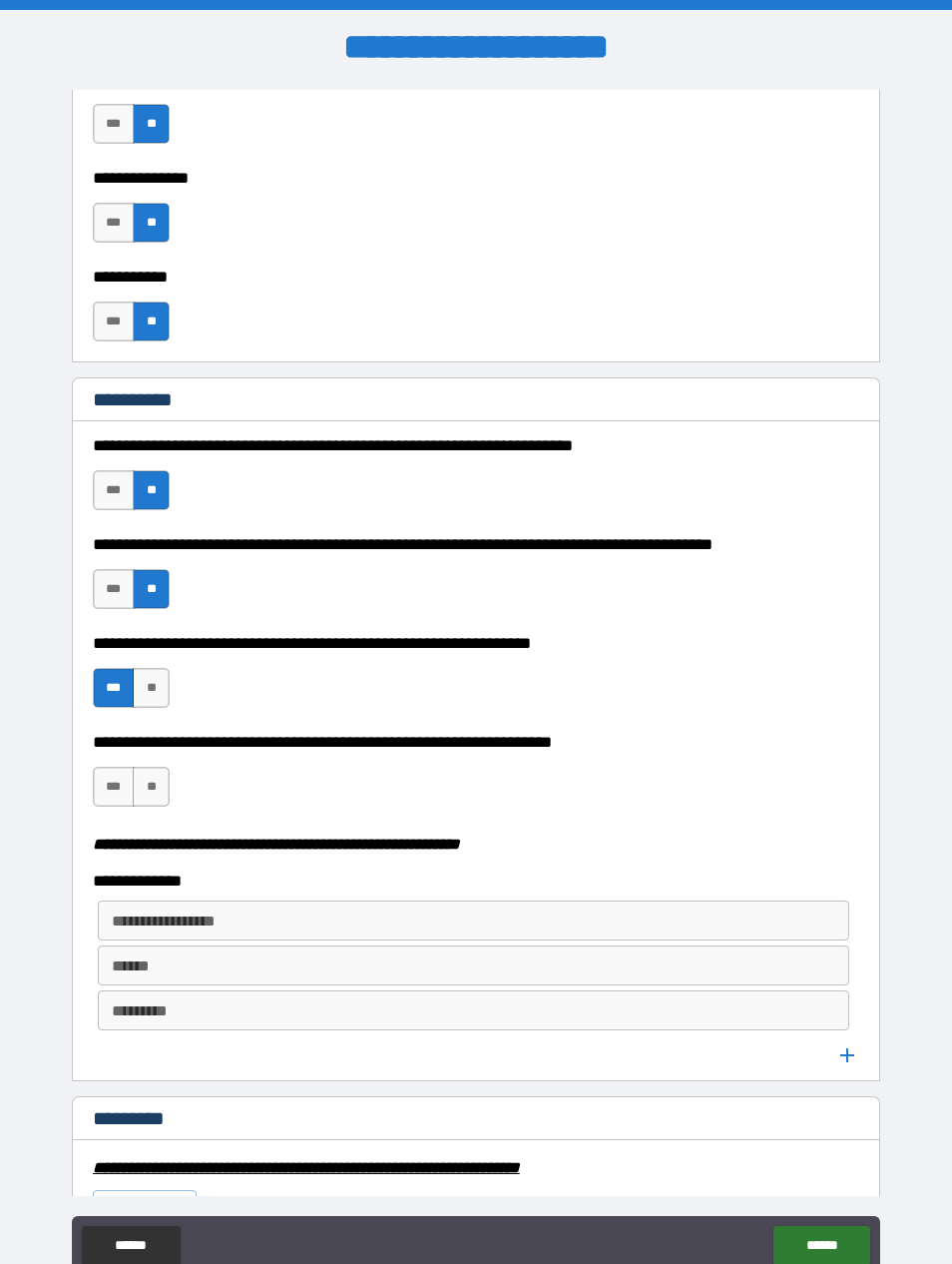 click on "**" at bounding box center (151, 787) 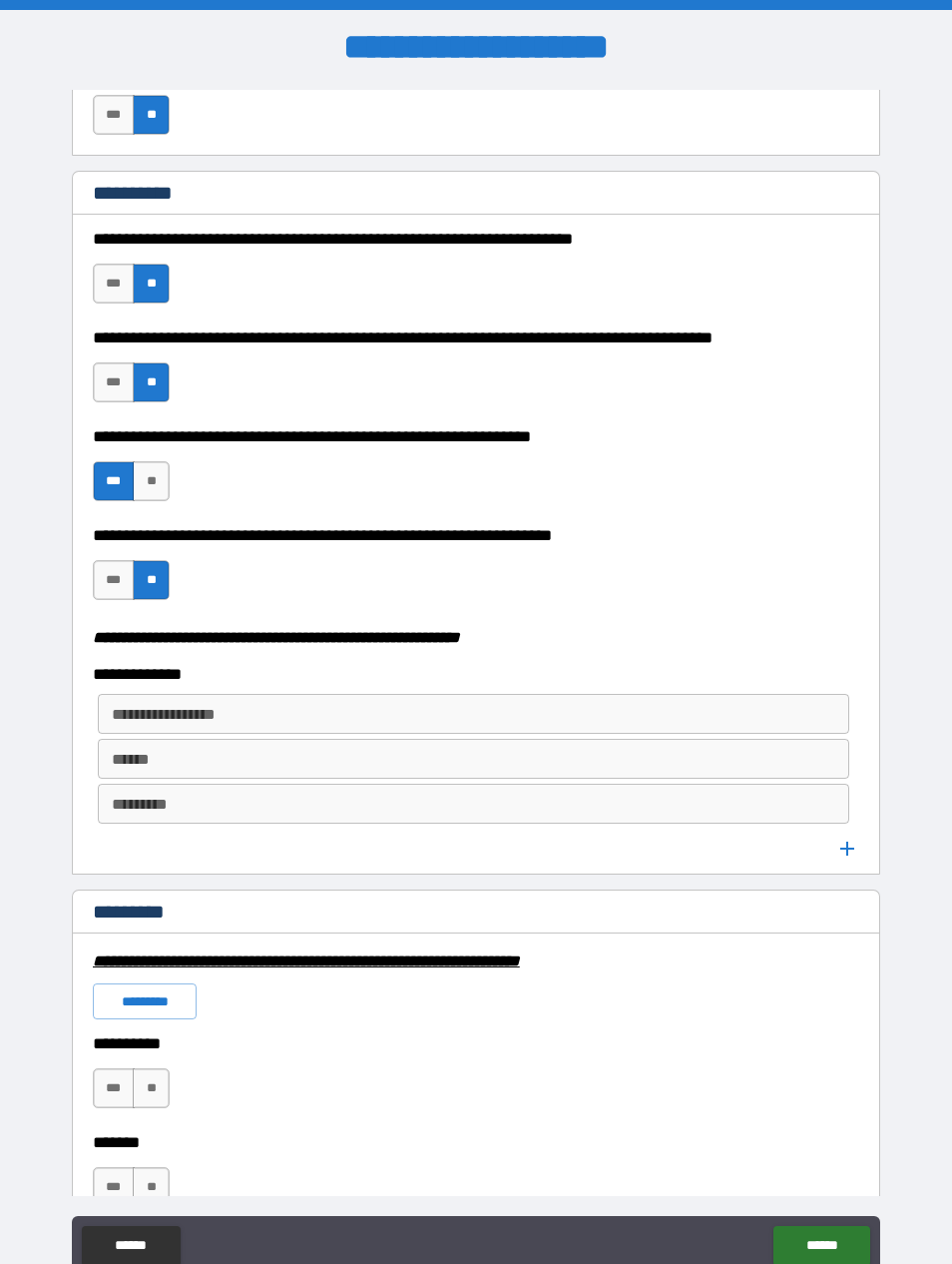 scroll, scrollTop: 2149, scrollLeft: 0, axis: vertical 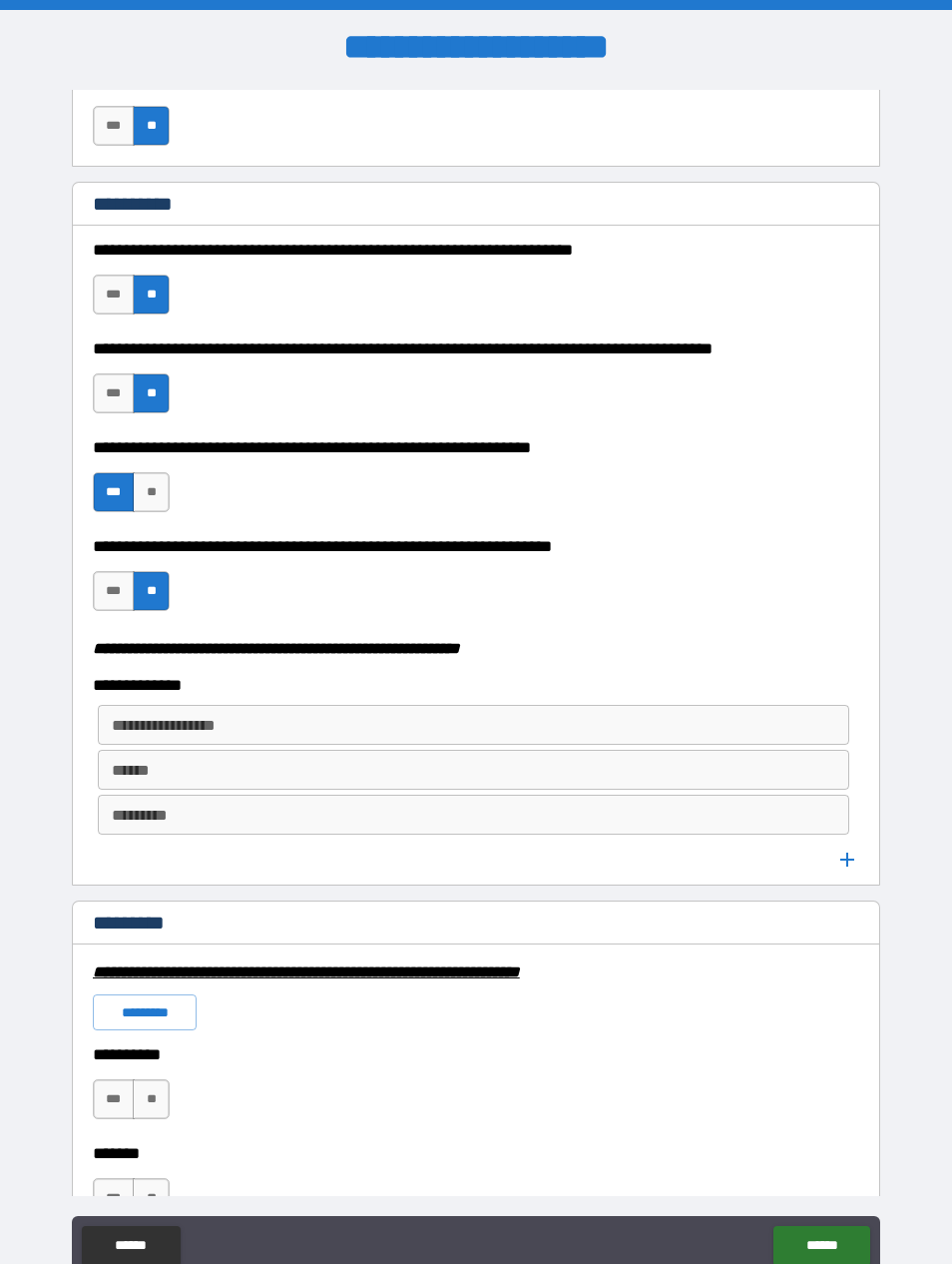 click on "**********" at bounding box center (473, 725) 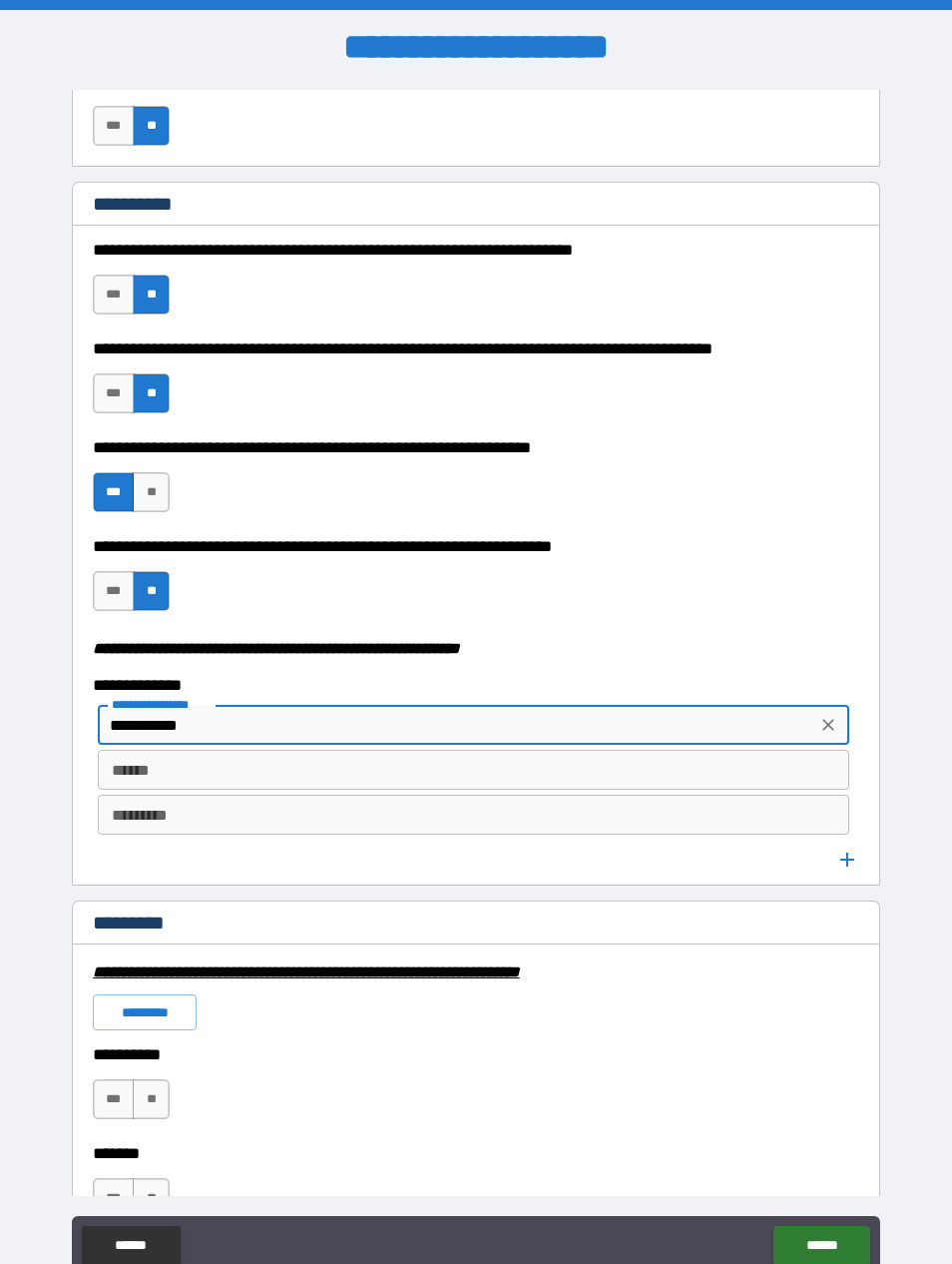 type on "**********" 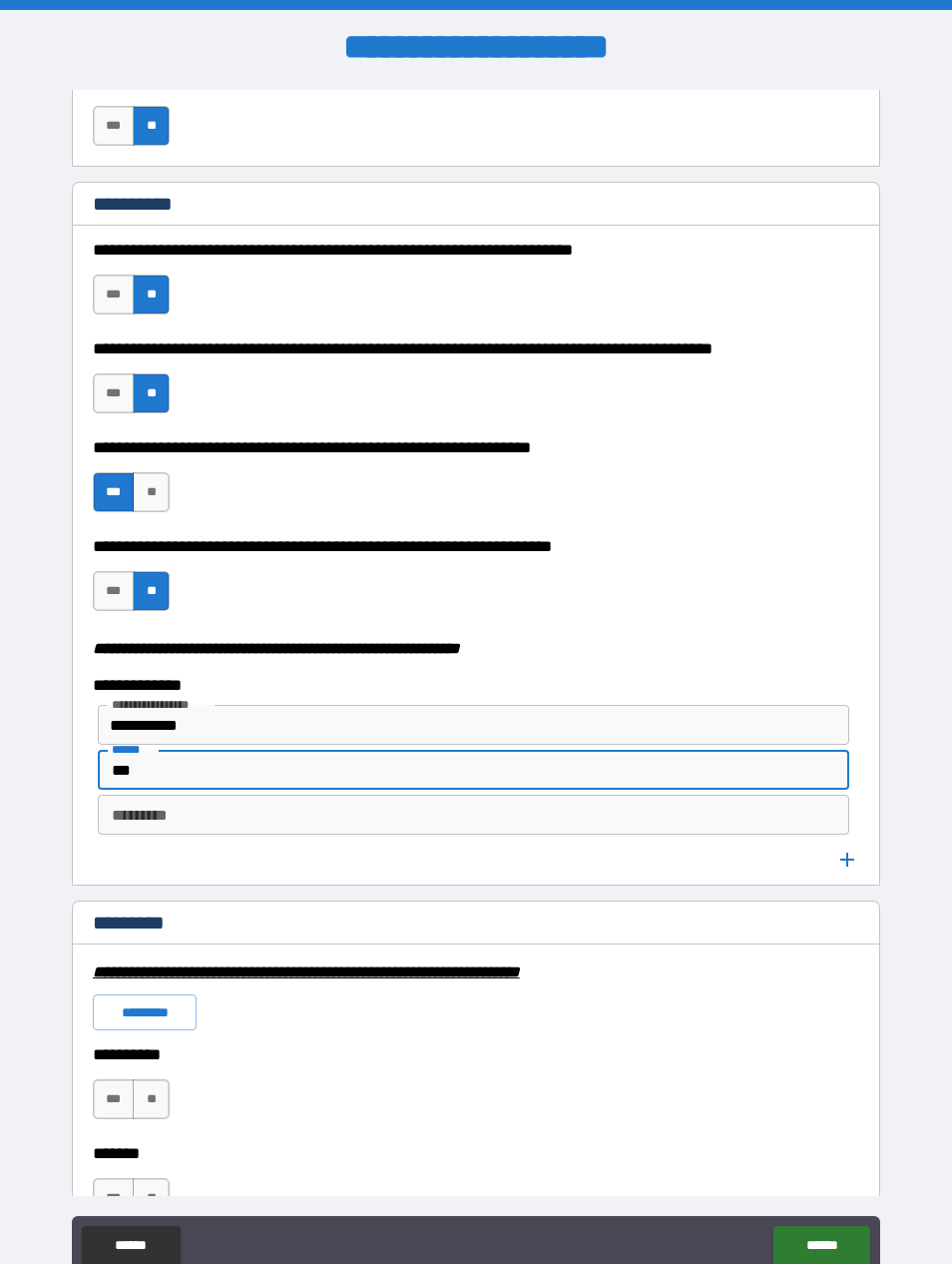 type on "***" 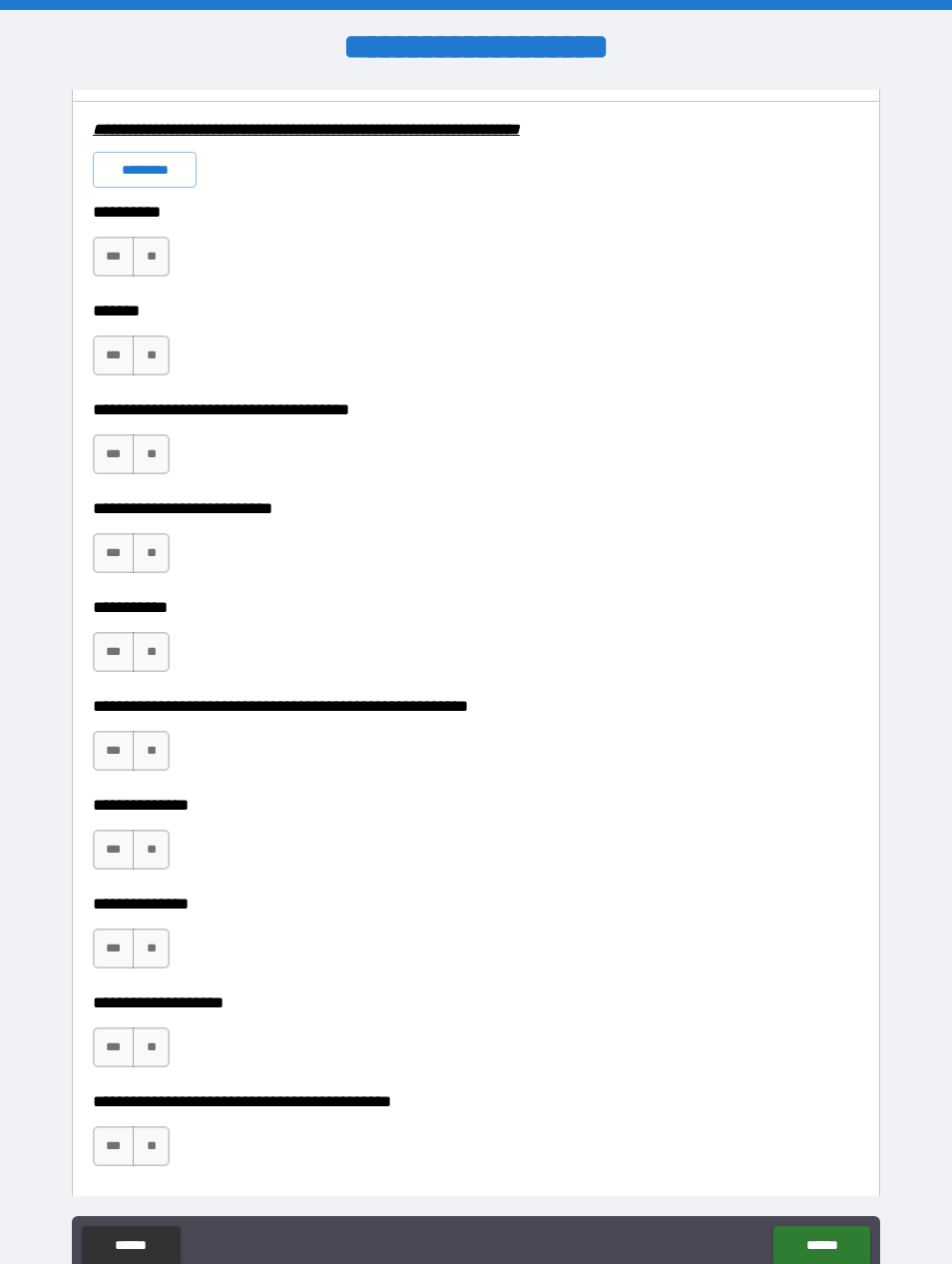 scroll, scrollTop: 2990, scrollLeft: 0, axis: vertical 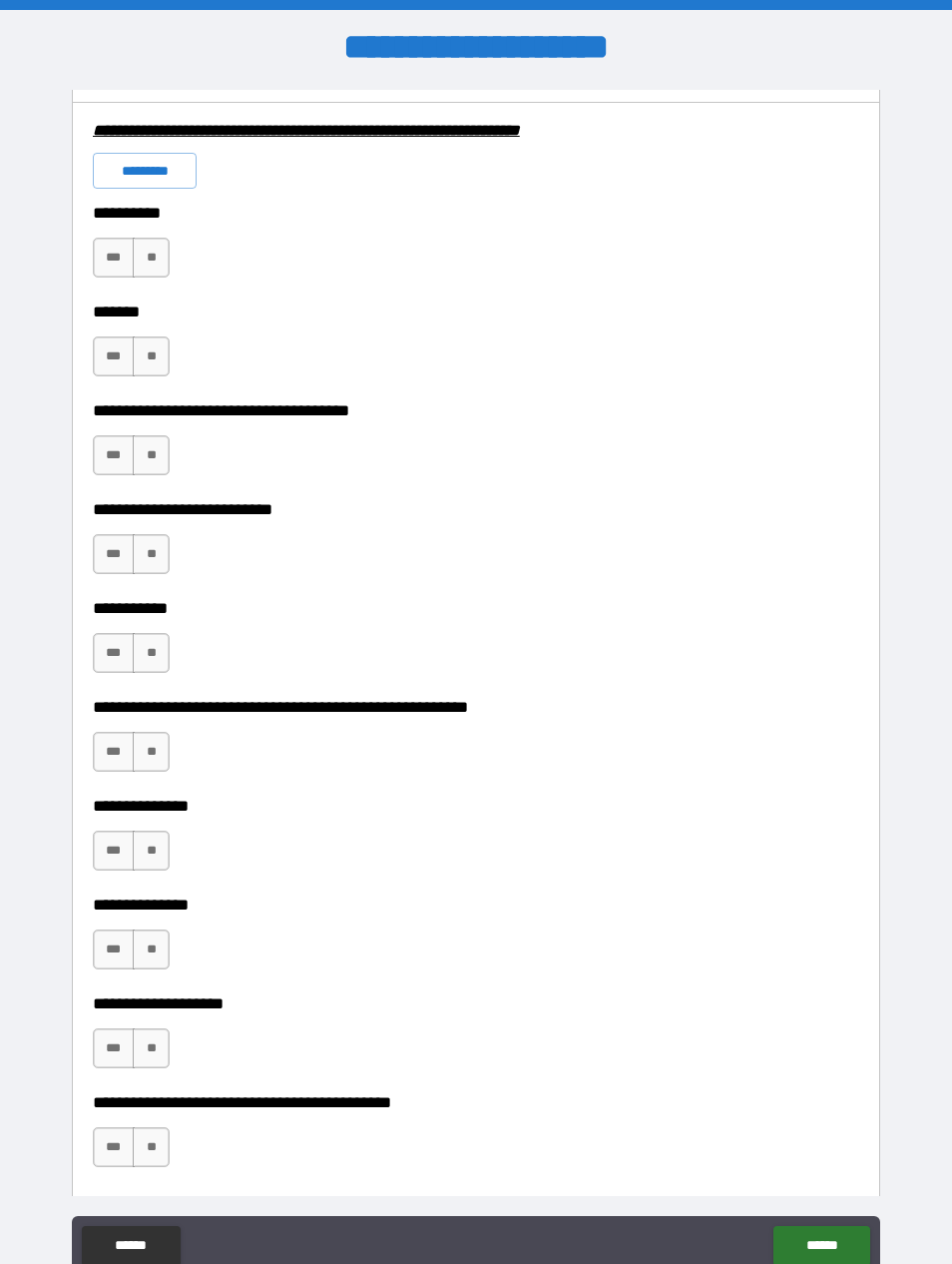 type on "**********" 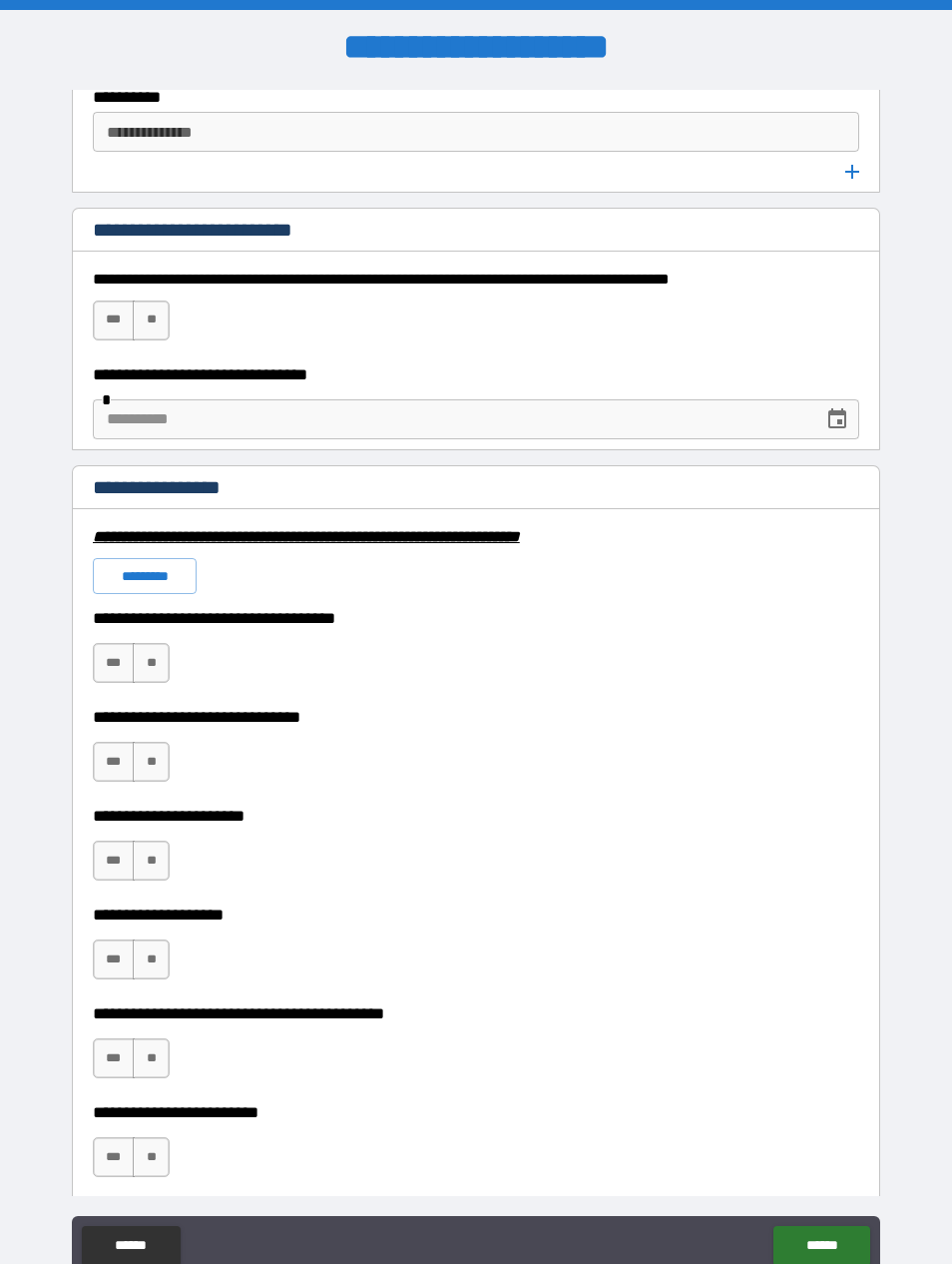 scroll, scrollTop: 4166, scrollLeft: 0, axis: vertical 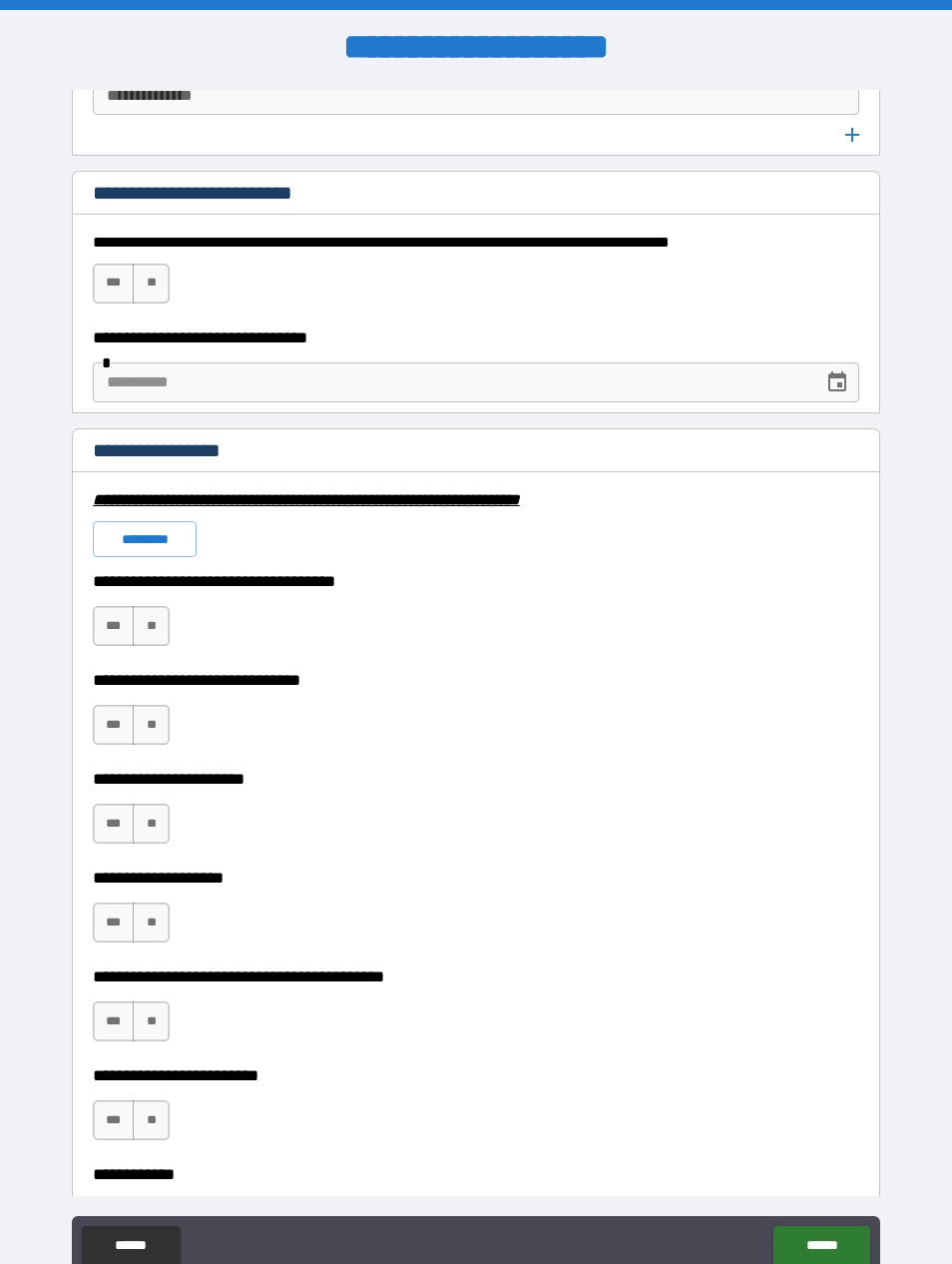 click on "**" at bounding box center (151, 284) 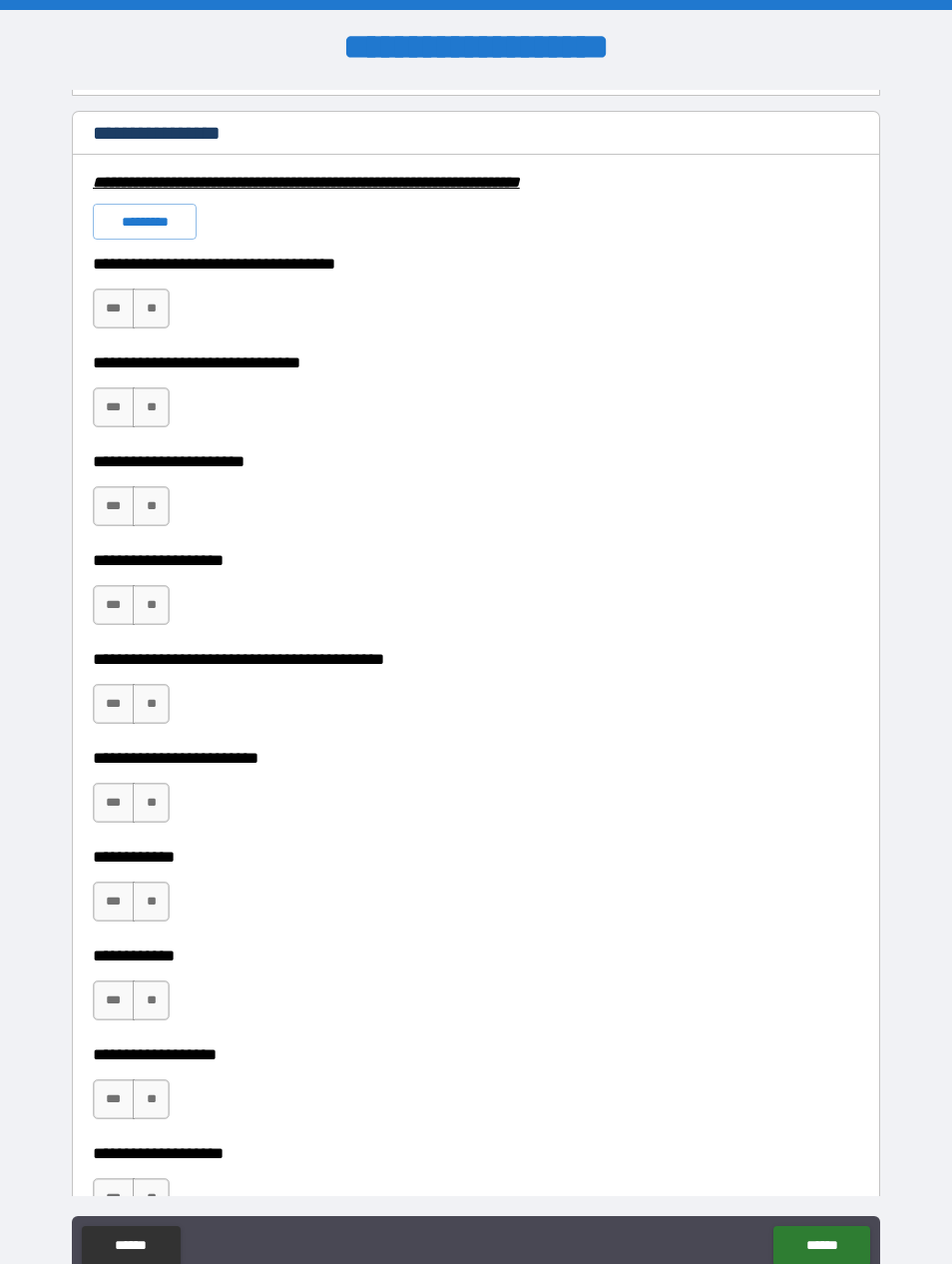 scroll, scrollTop: 4488, scrollLeft: 0, axis: vertical 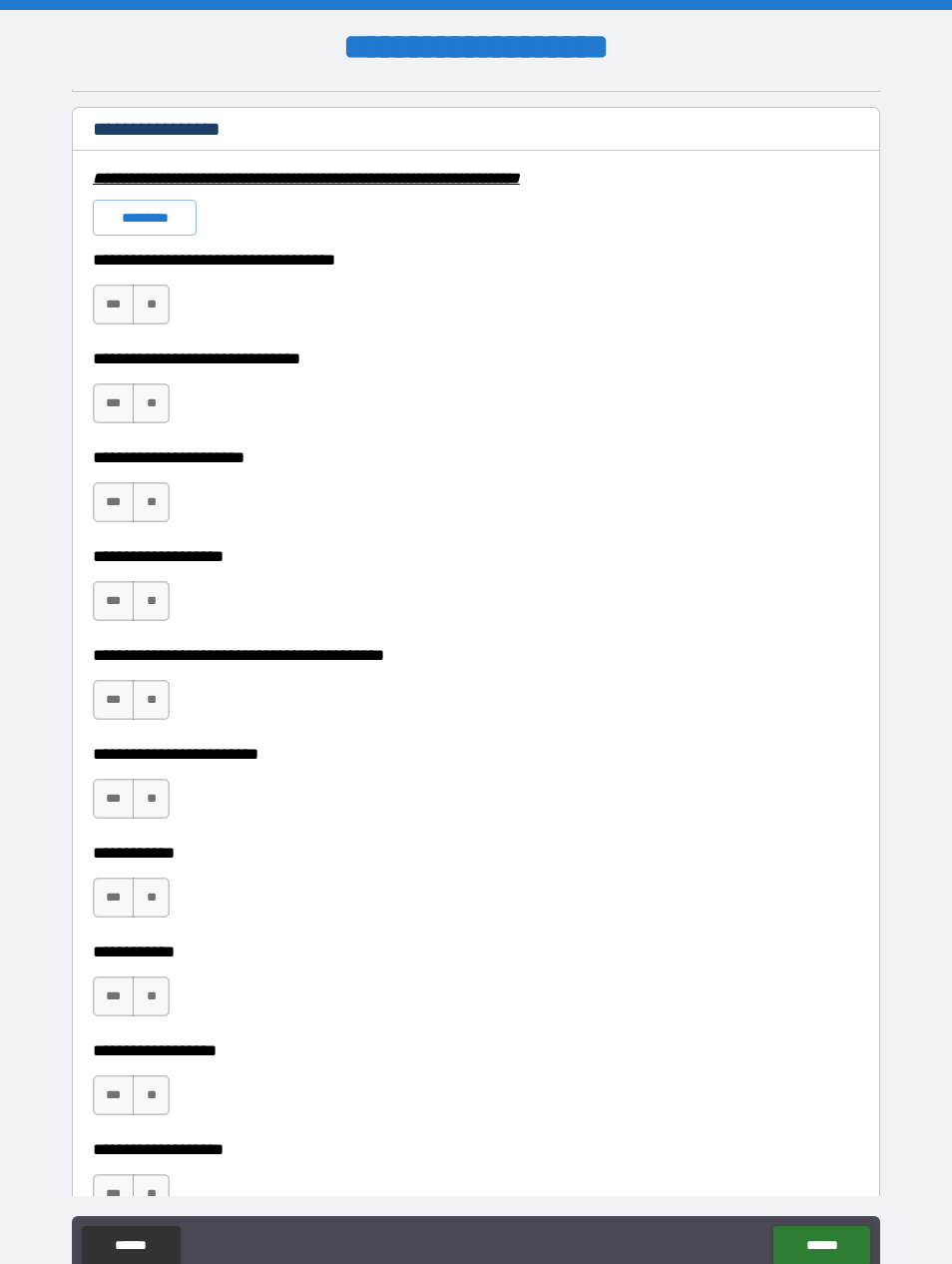 click on "*********" at bounding box center (145, 218) 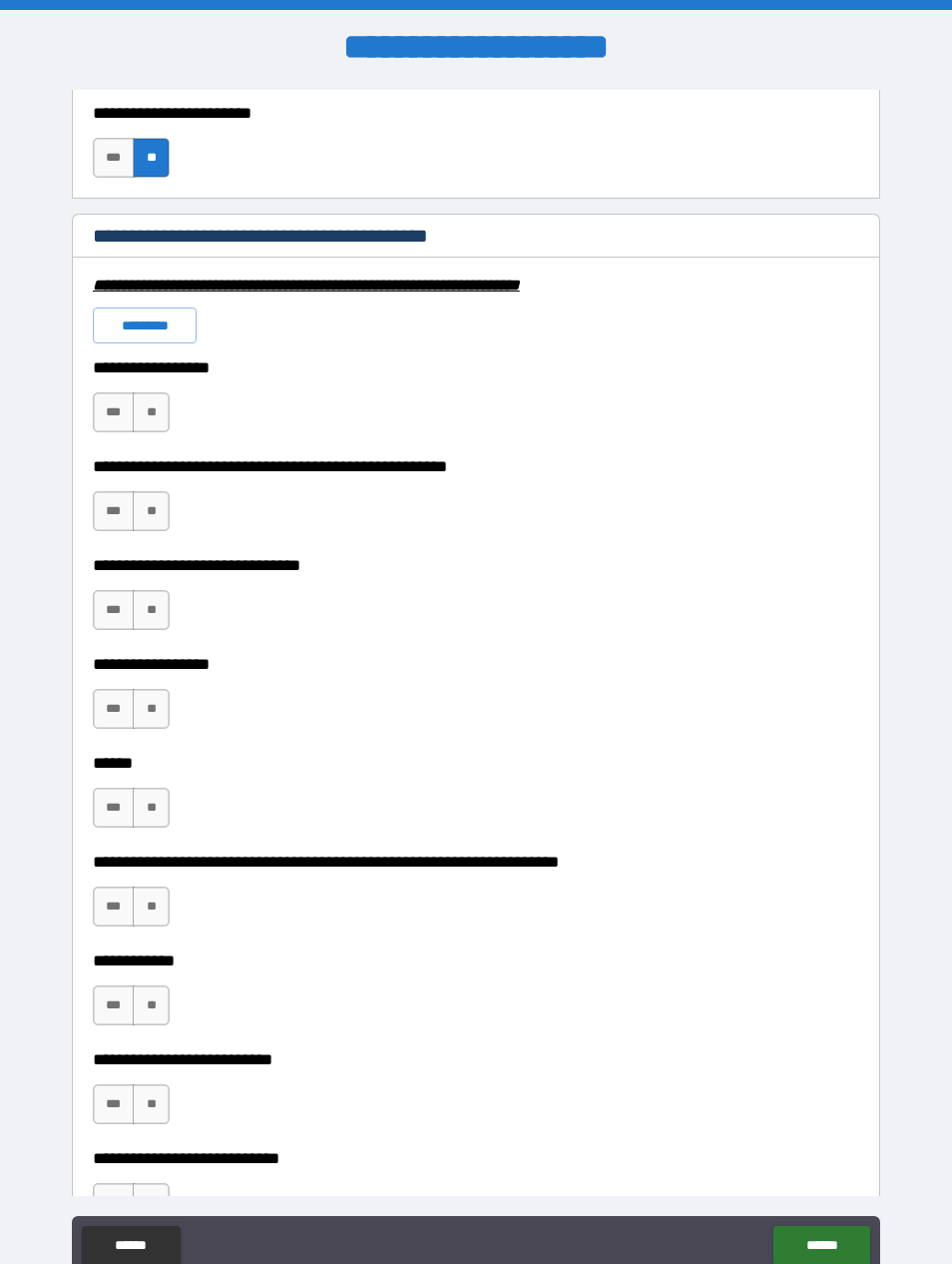 scroll, scrollTop: 5932, scrollLeft: 0, axis: vertical 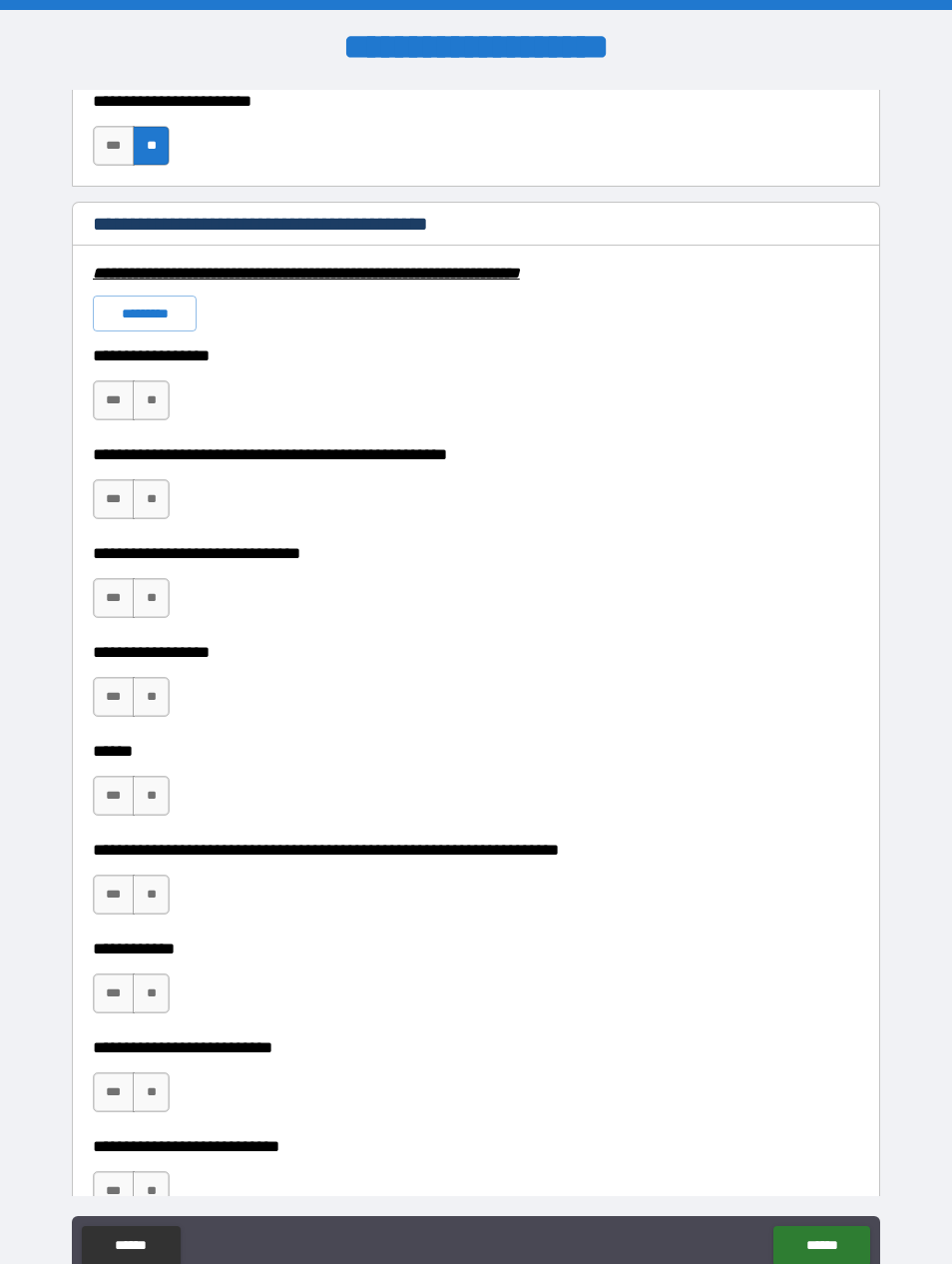 click on "*********" at bounding box center [145, 314] 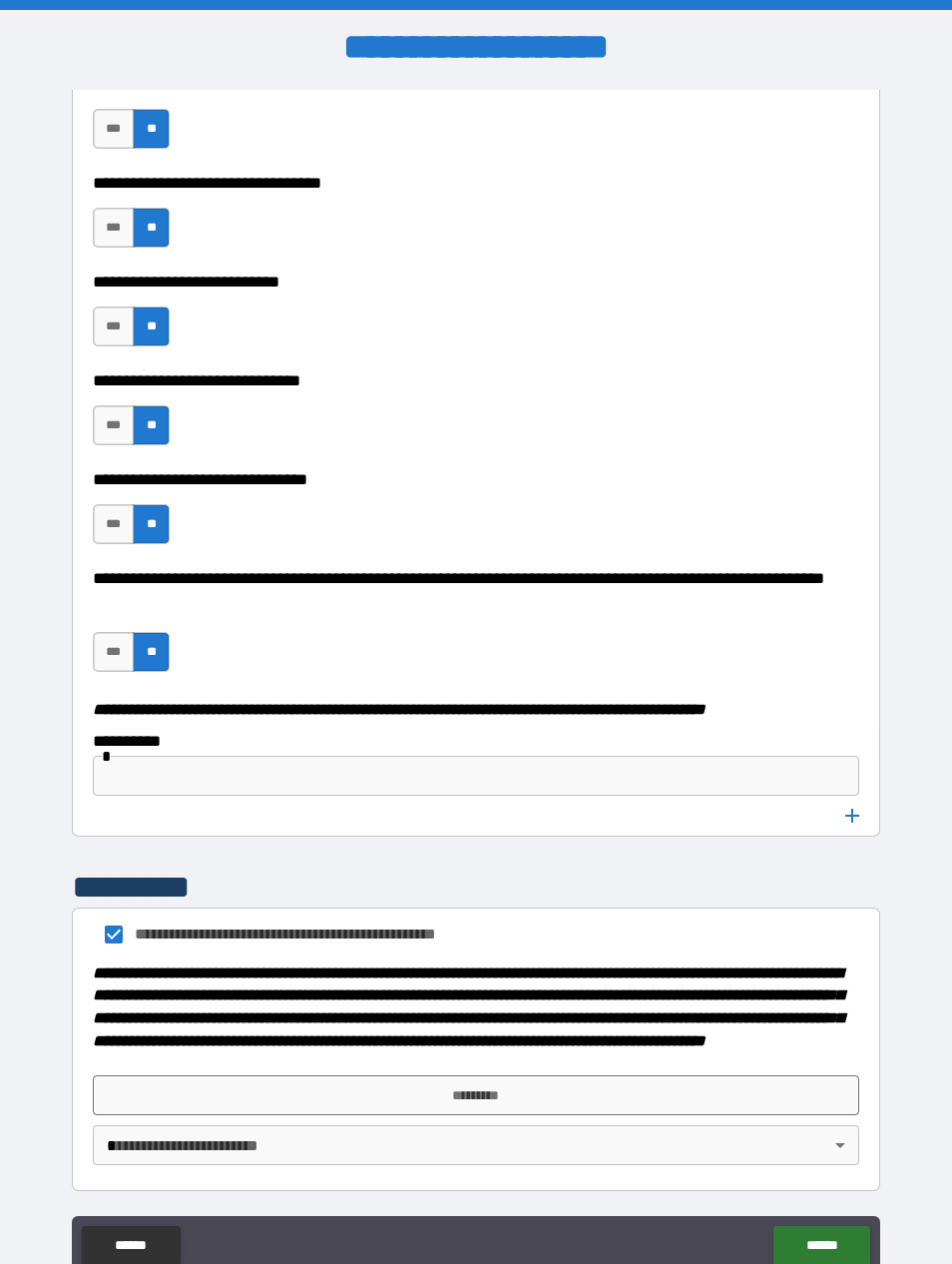 scroll, scrollTop: 9676, scrollLeft: 0, axis: vertical 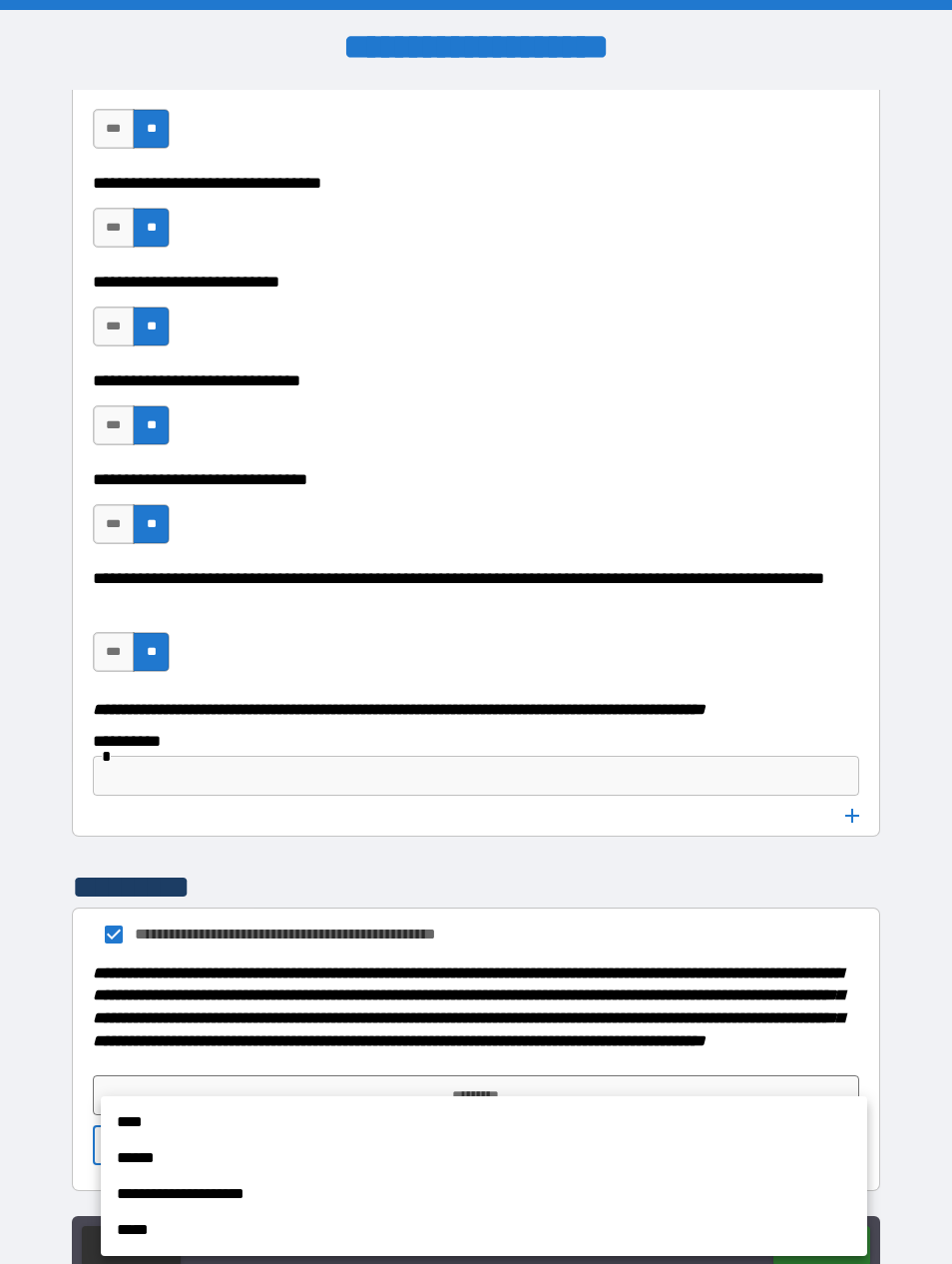 click on "****" at bounding box center [484, 1122] 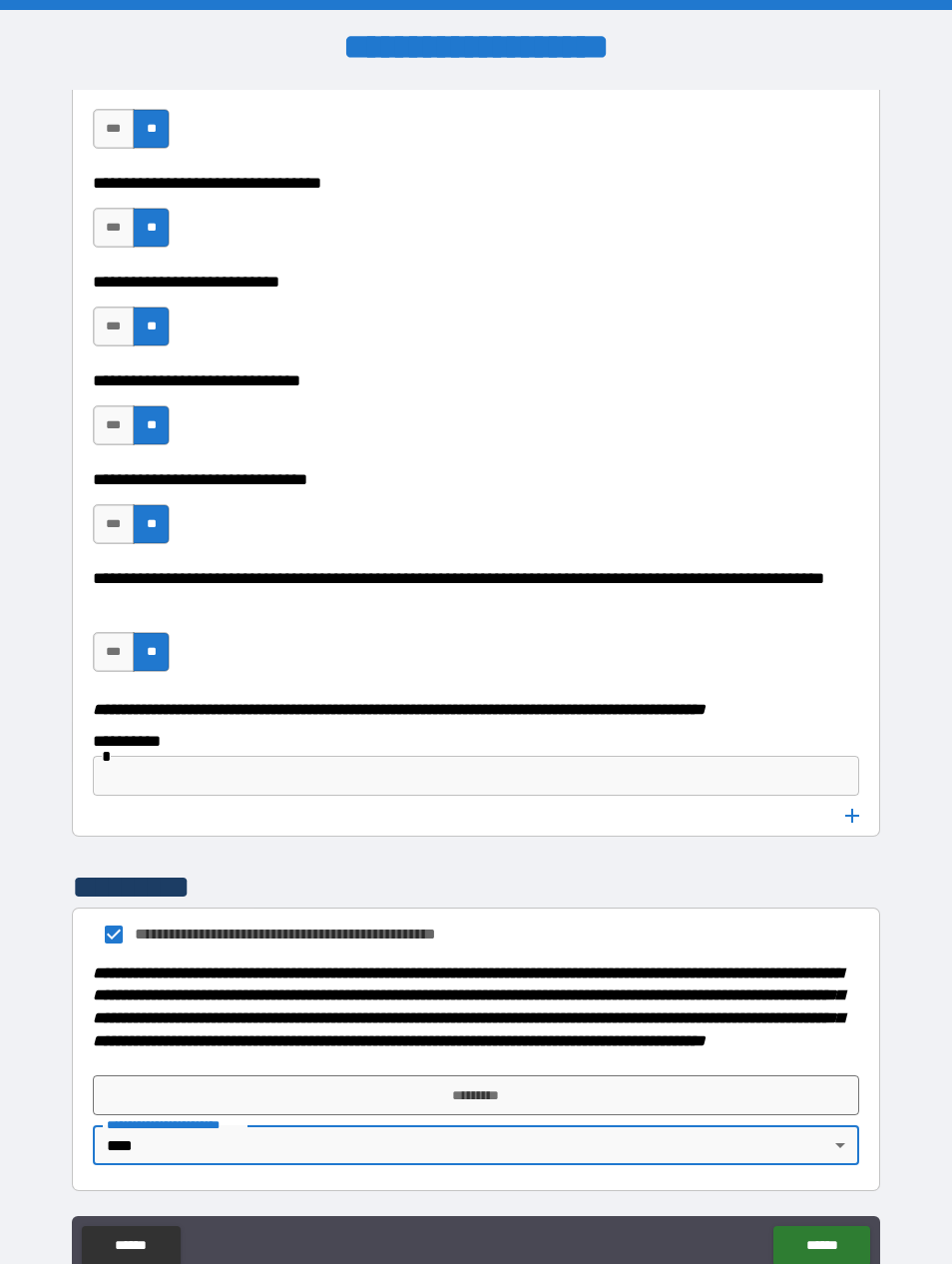 click on "*********" at bounding box center (476, 1095) 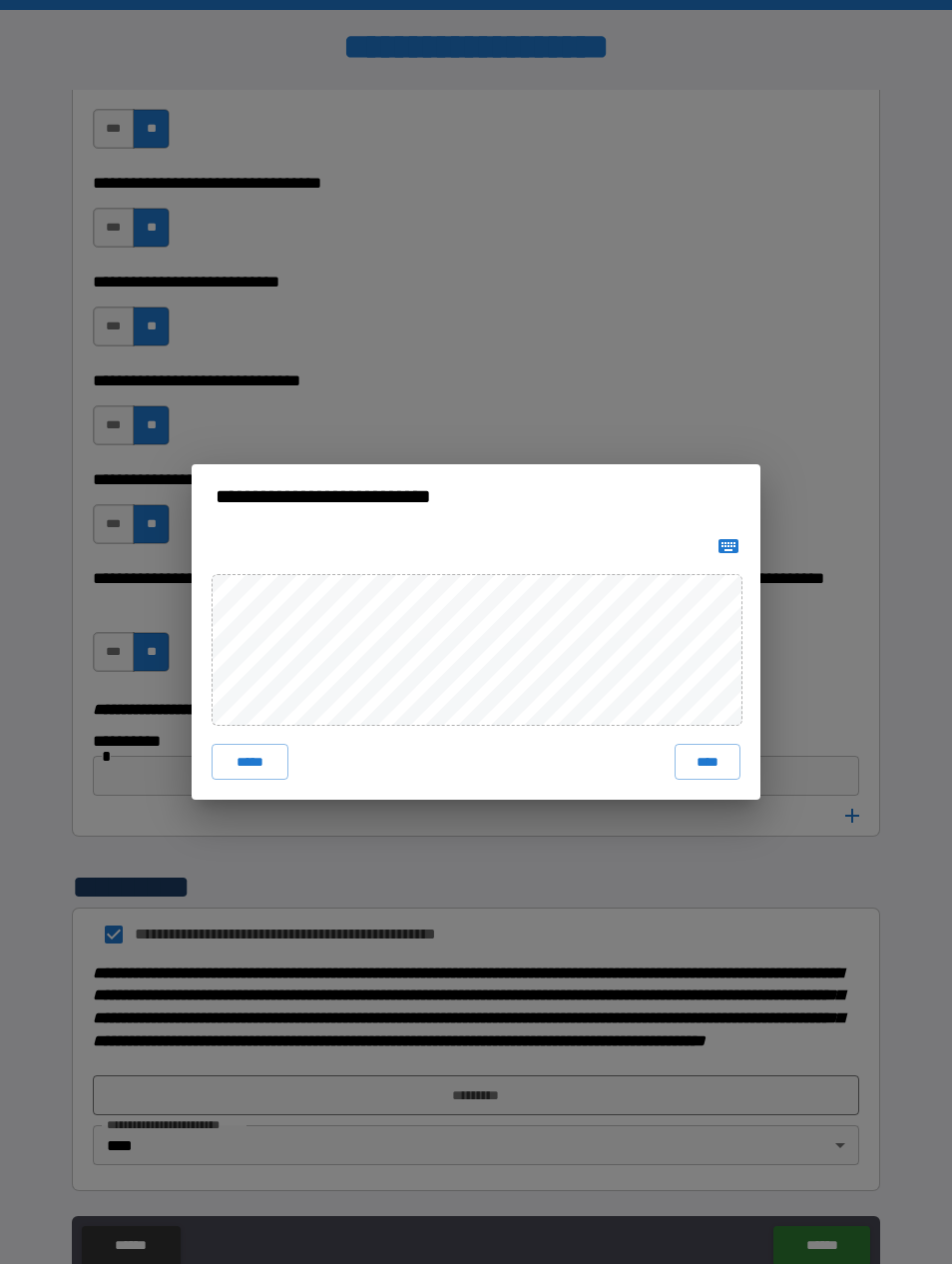 click on "****" at bounding box center (708, 762) 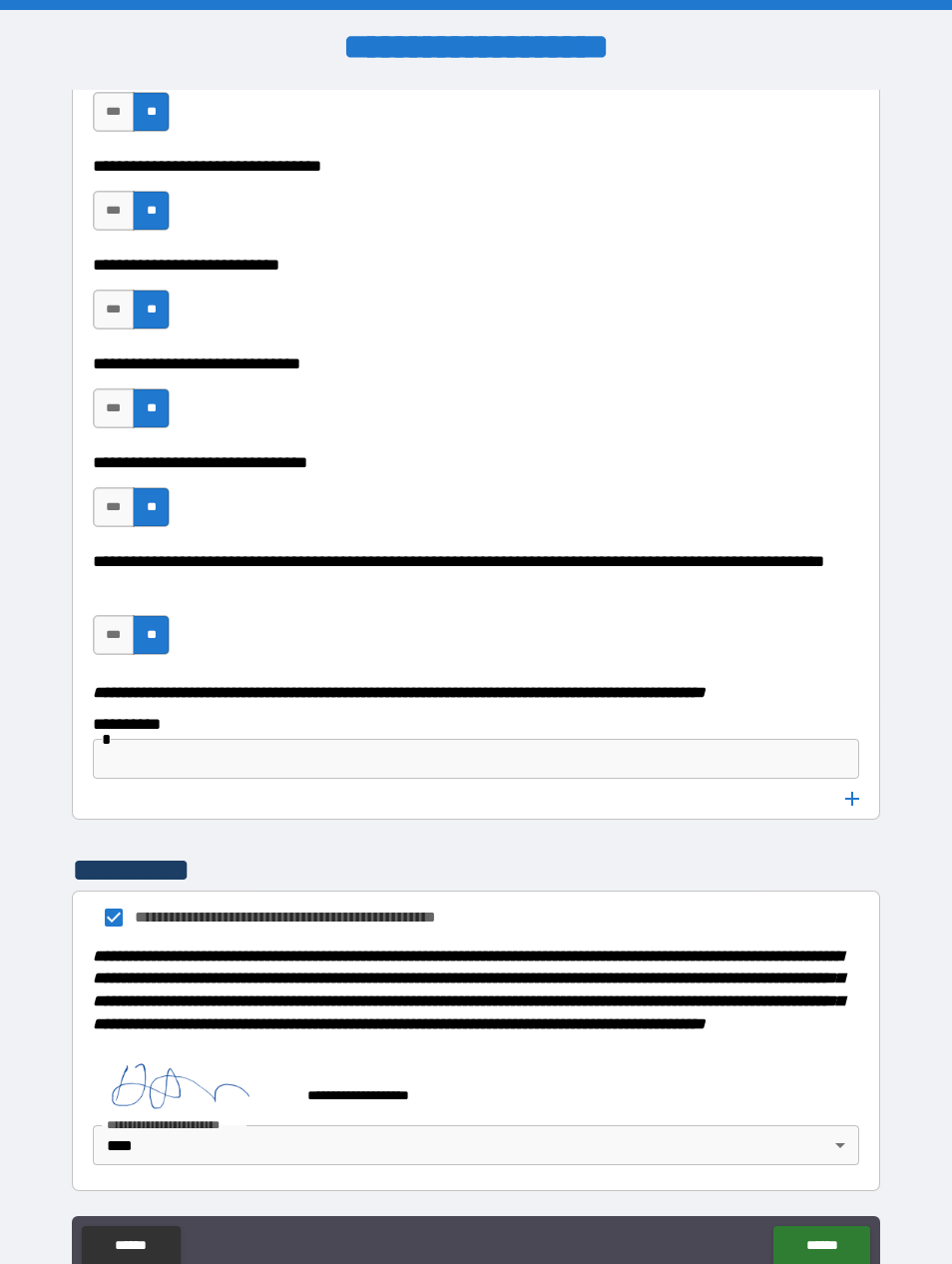 scroll, scrollTop: 9693, scrollLeft: 0, axis: vertical 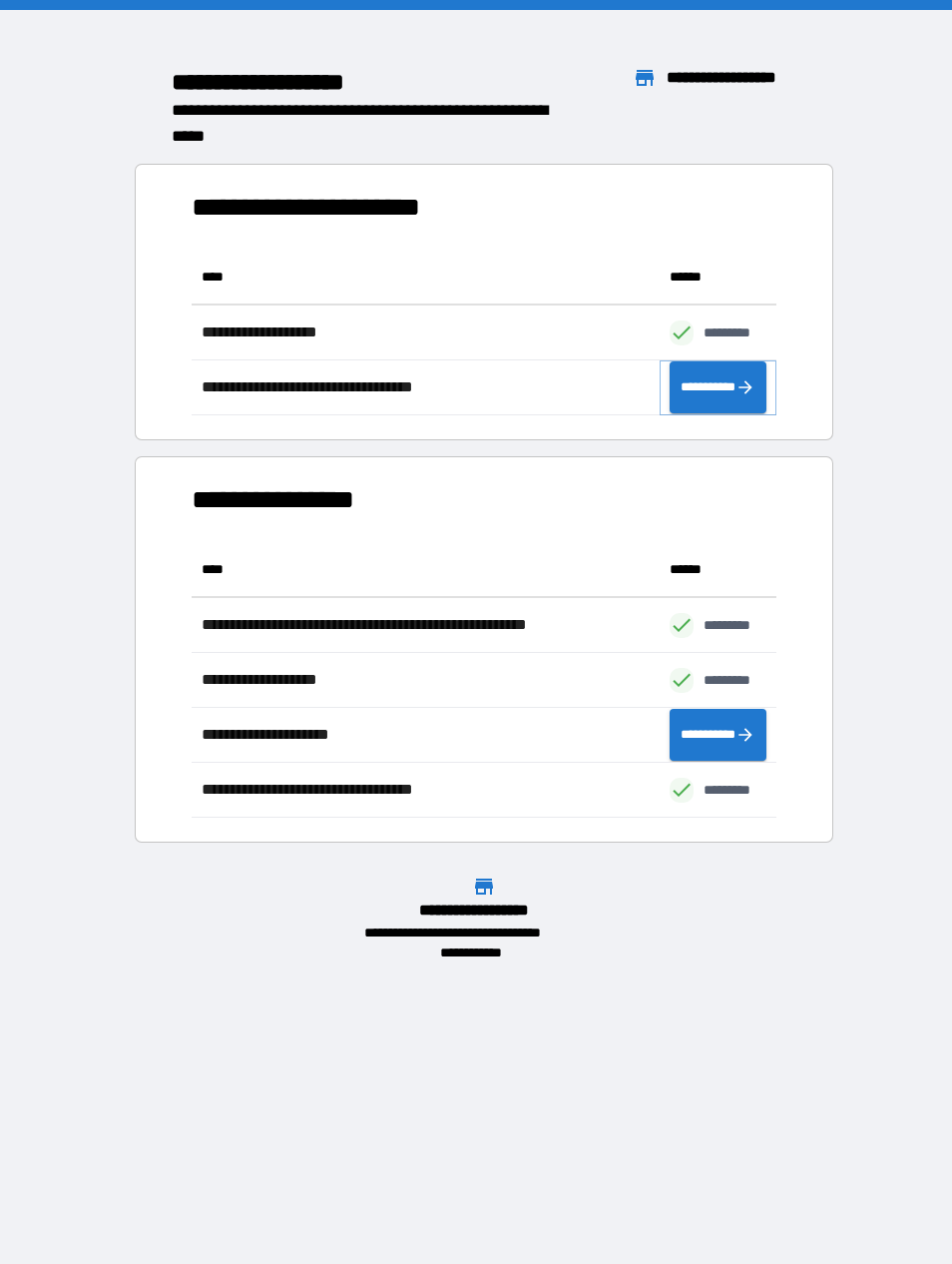 click on "**********" at bounding box center (717, 387) 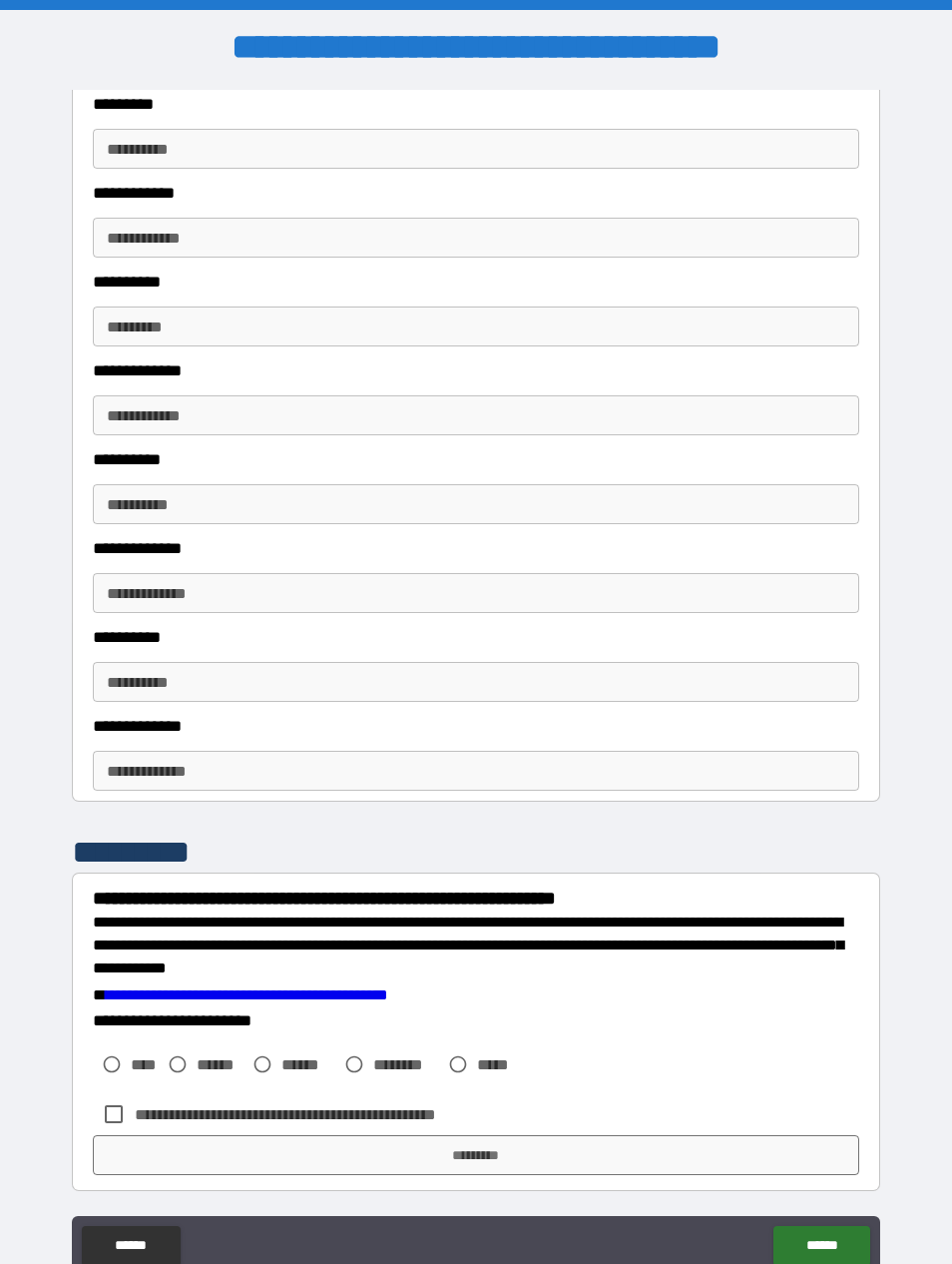 click on "[FIRST] [LAST] [PHONE] [ADDRESS] [CITY], [STATE] [ZIP]" at bounding box center (476, 666) 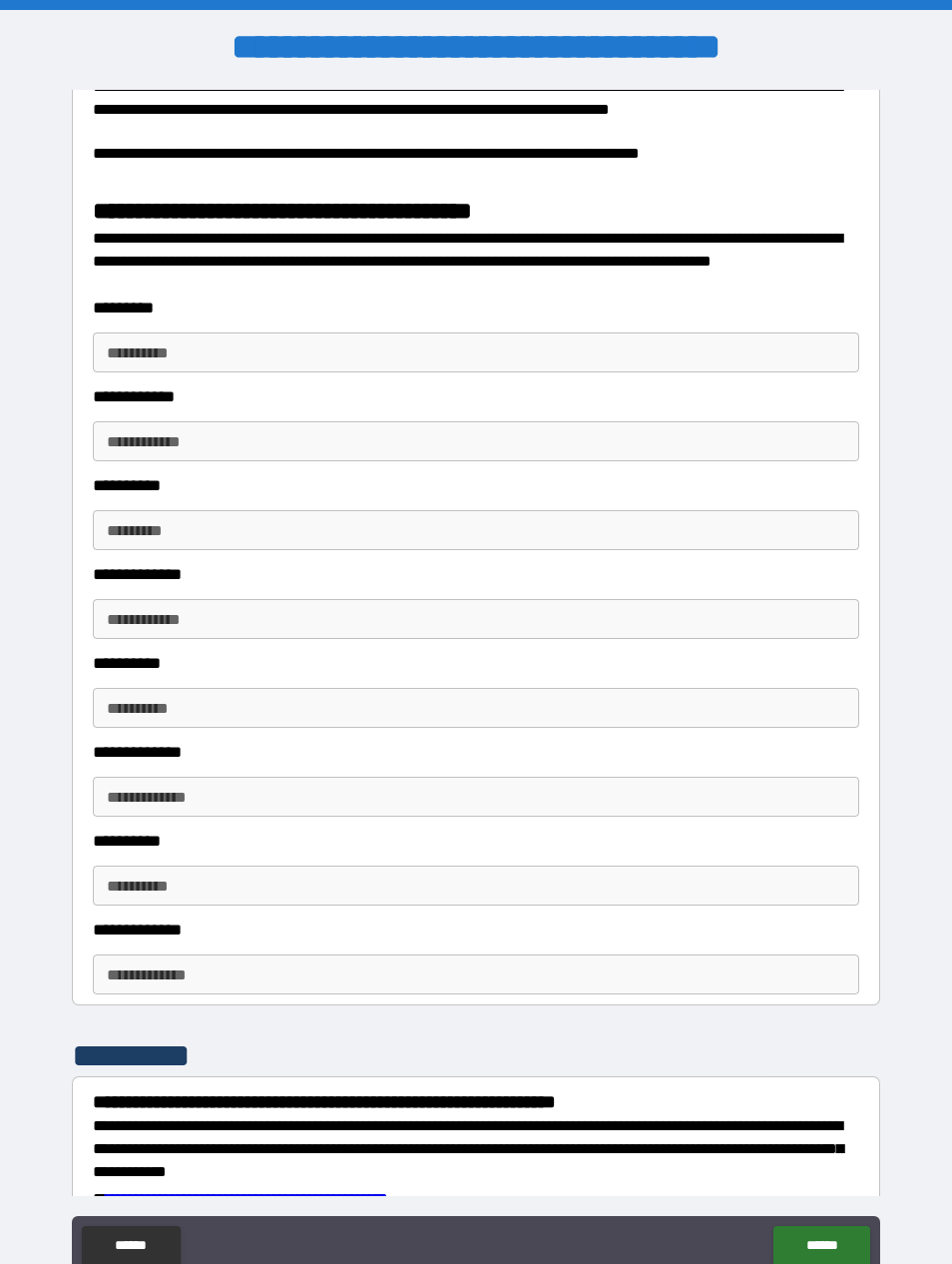 scroll, scrollTop: 2413, scrollLeft: 0, axis: vertical 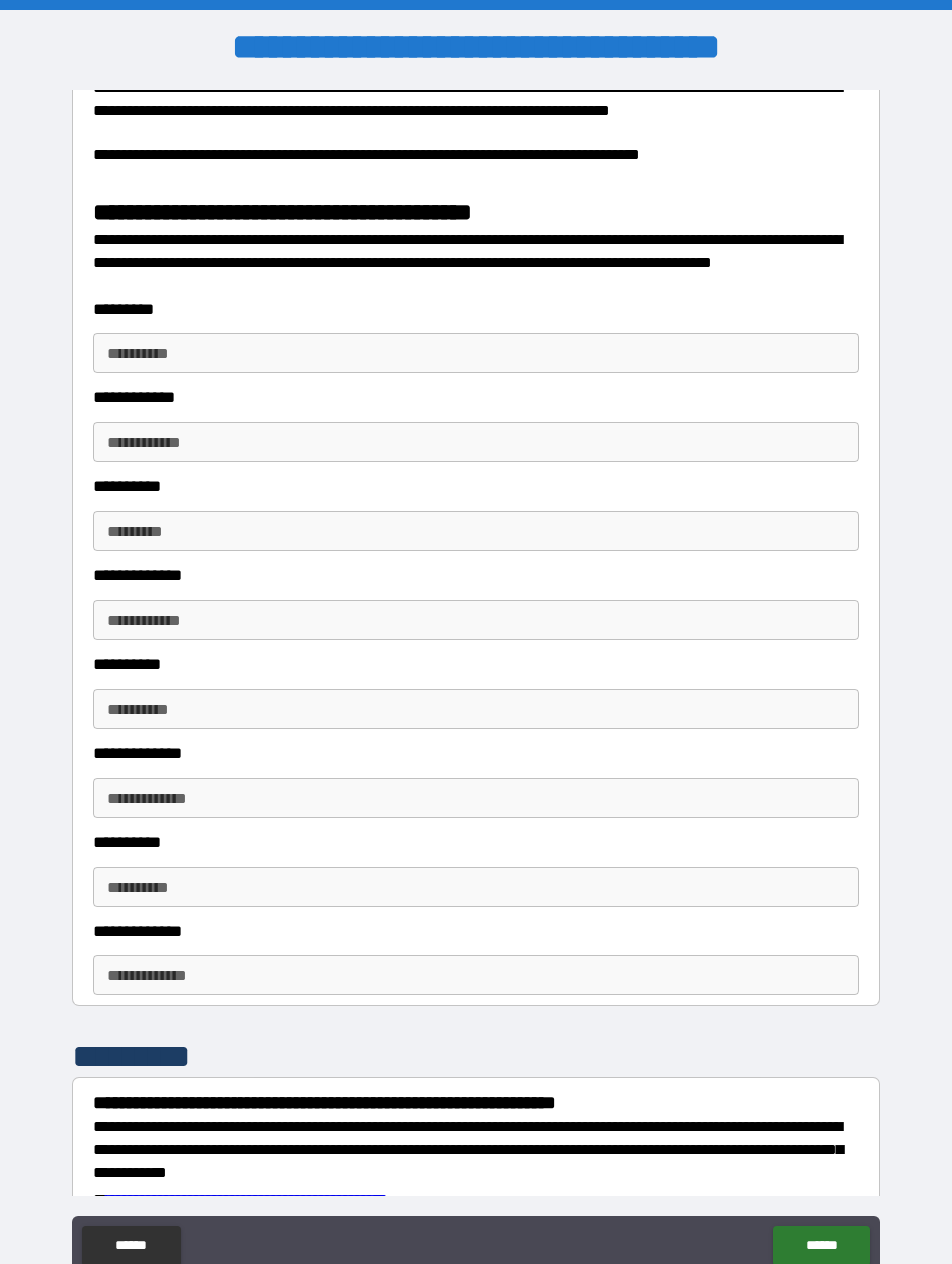 click on "**********" at bounding box center [476, 353] 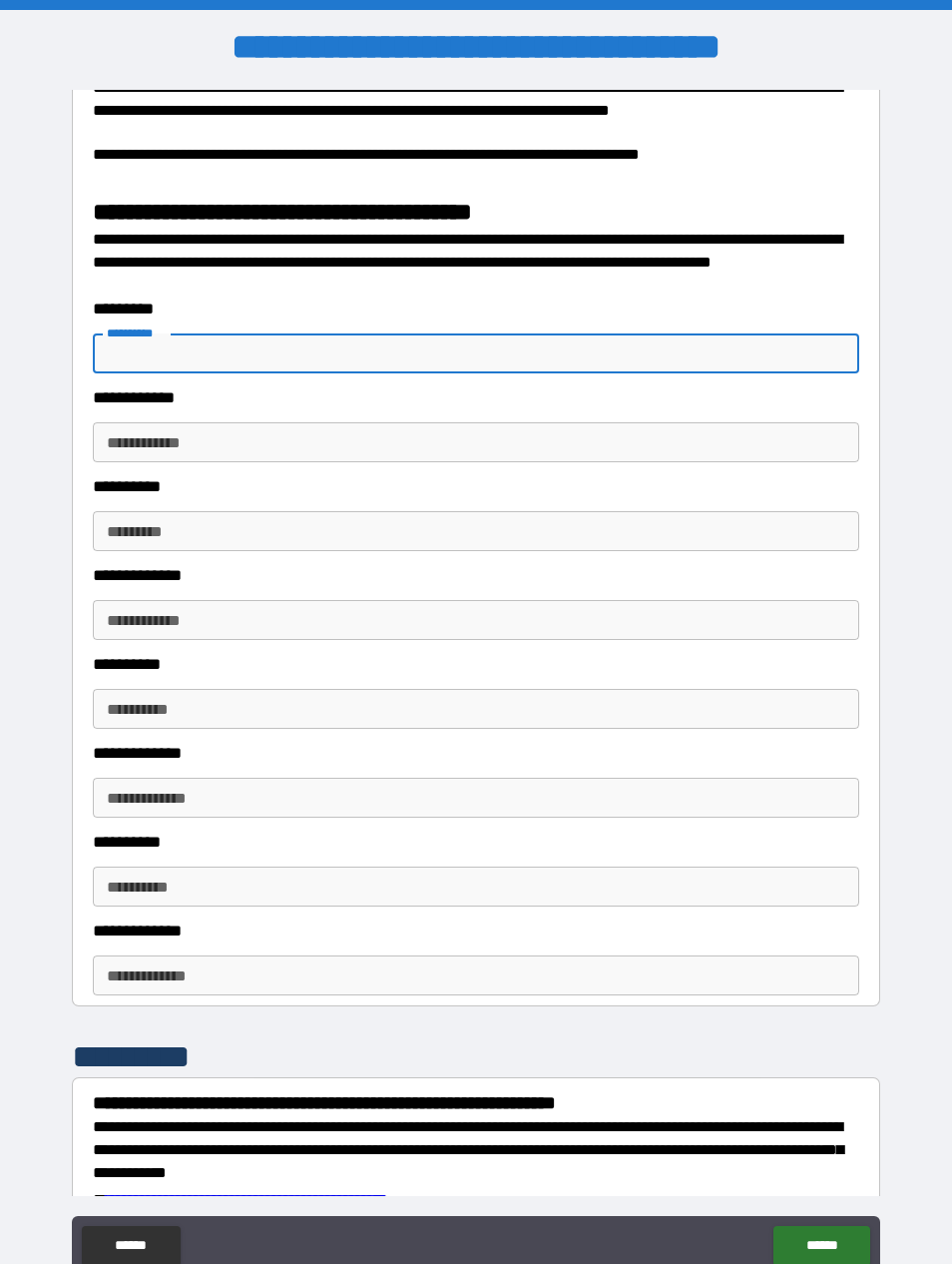 click on "**********" at bounding box center [476, 262] 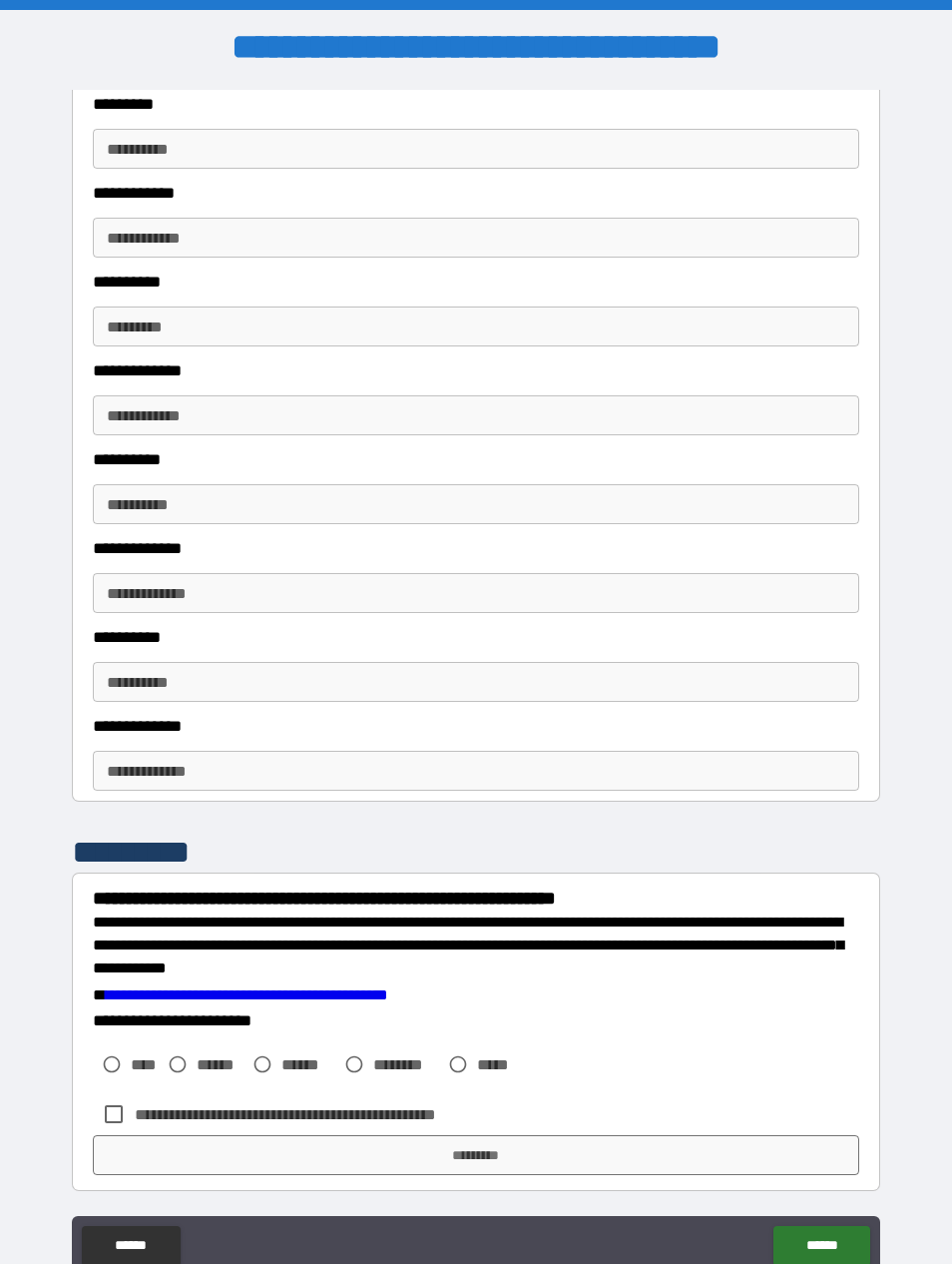 click on "[FIRST] [LAST] [PHONE] [ADDRESS] [CITY], [STATE] [ZIP]" at bounding box center [476, 666] 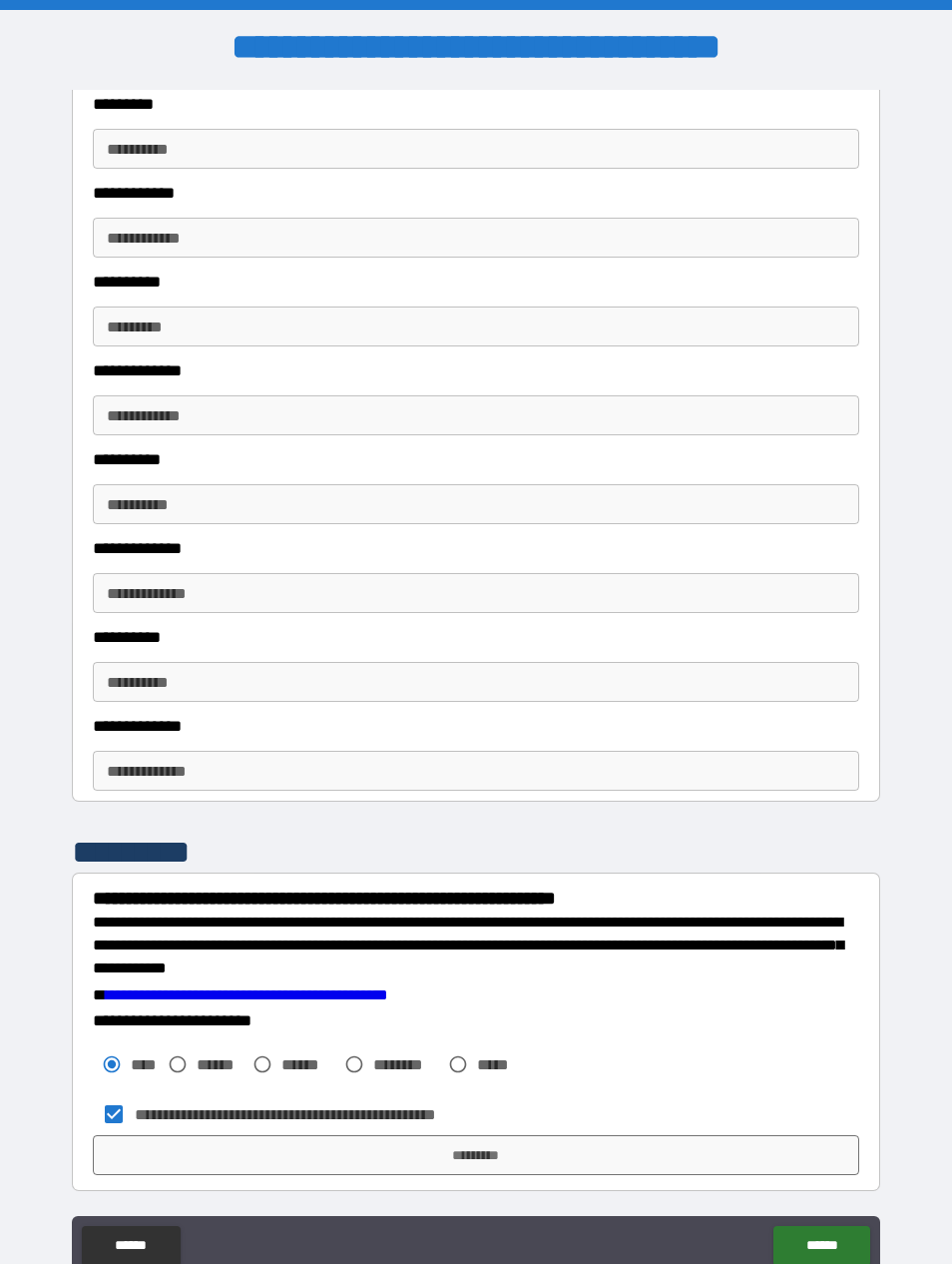 click on "*********" at bounding box center (476, 1155) 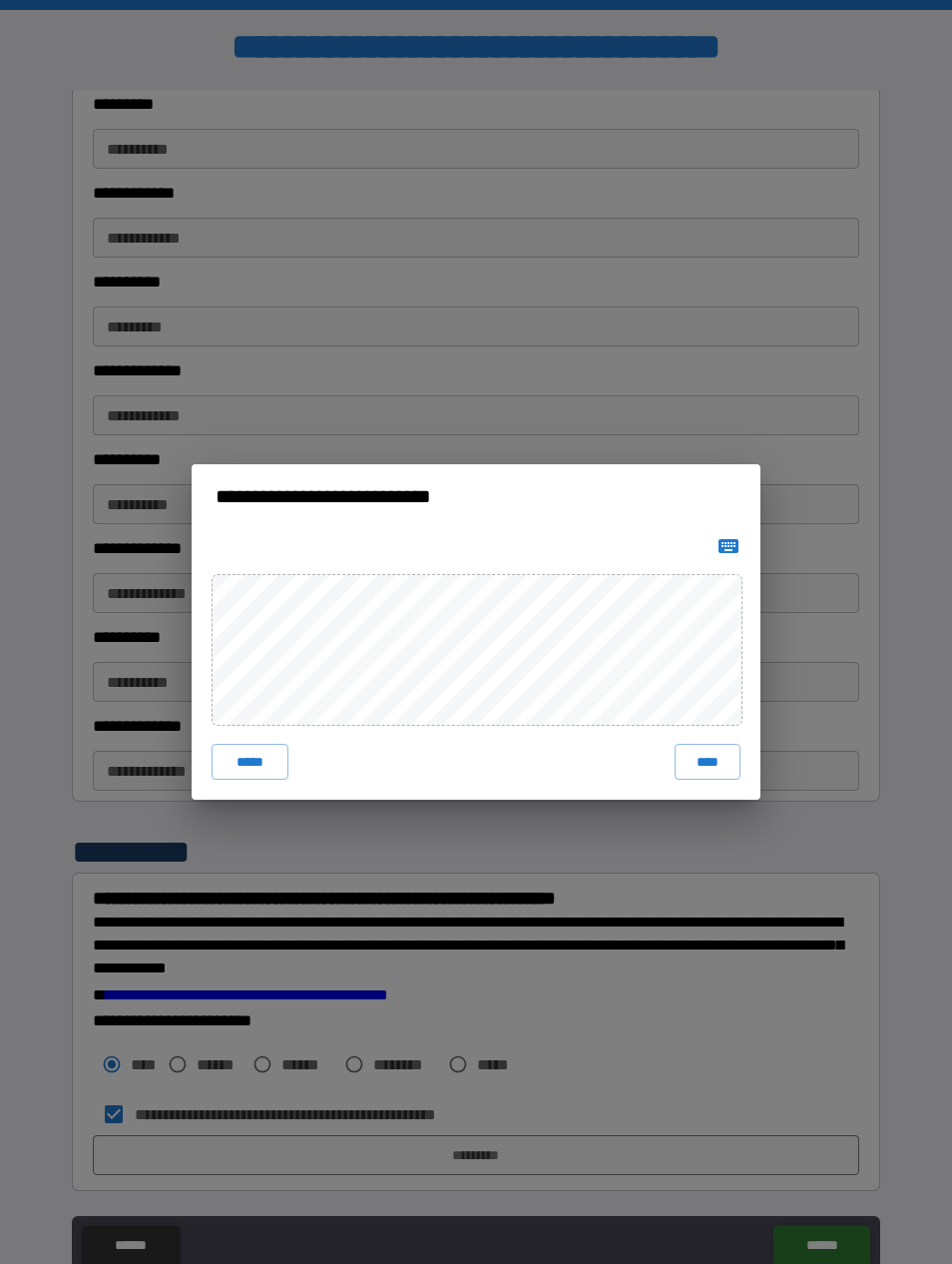 click on "****" at bounding box center (708, 762) 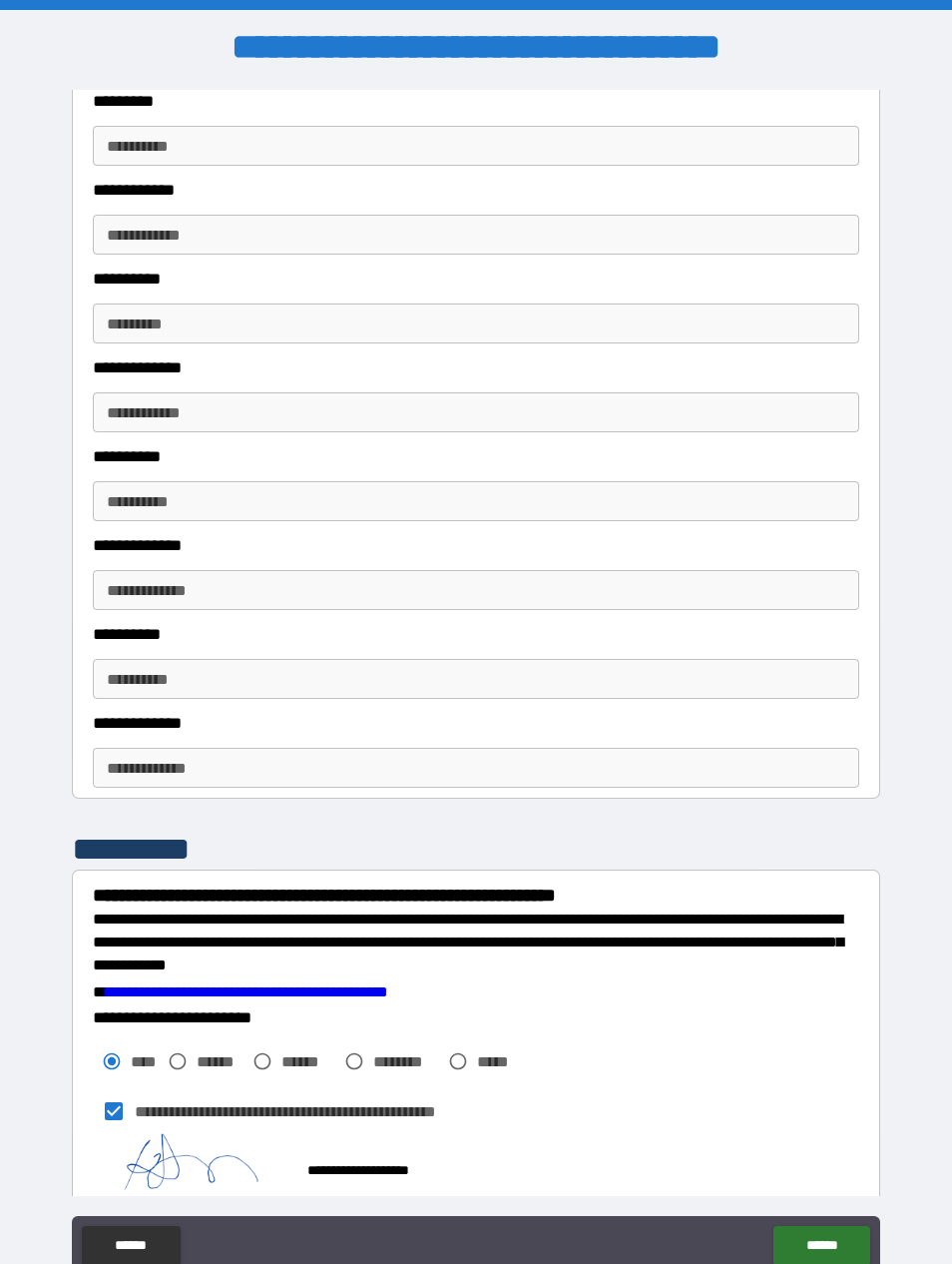 click on "******" at bounding box center [821, 1246] 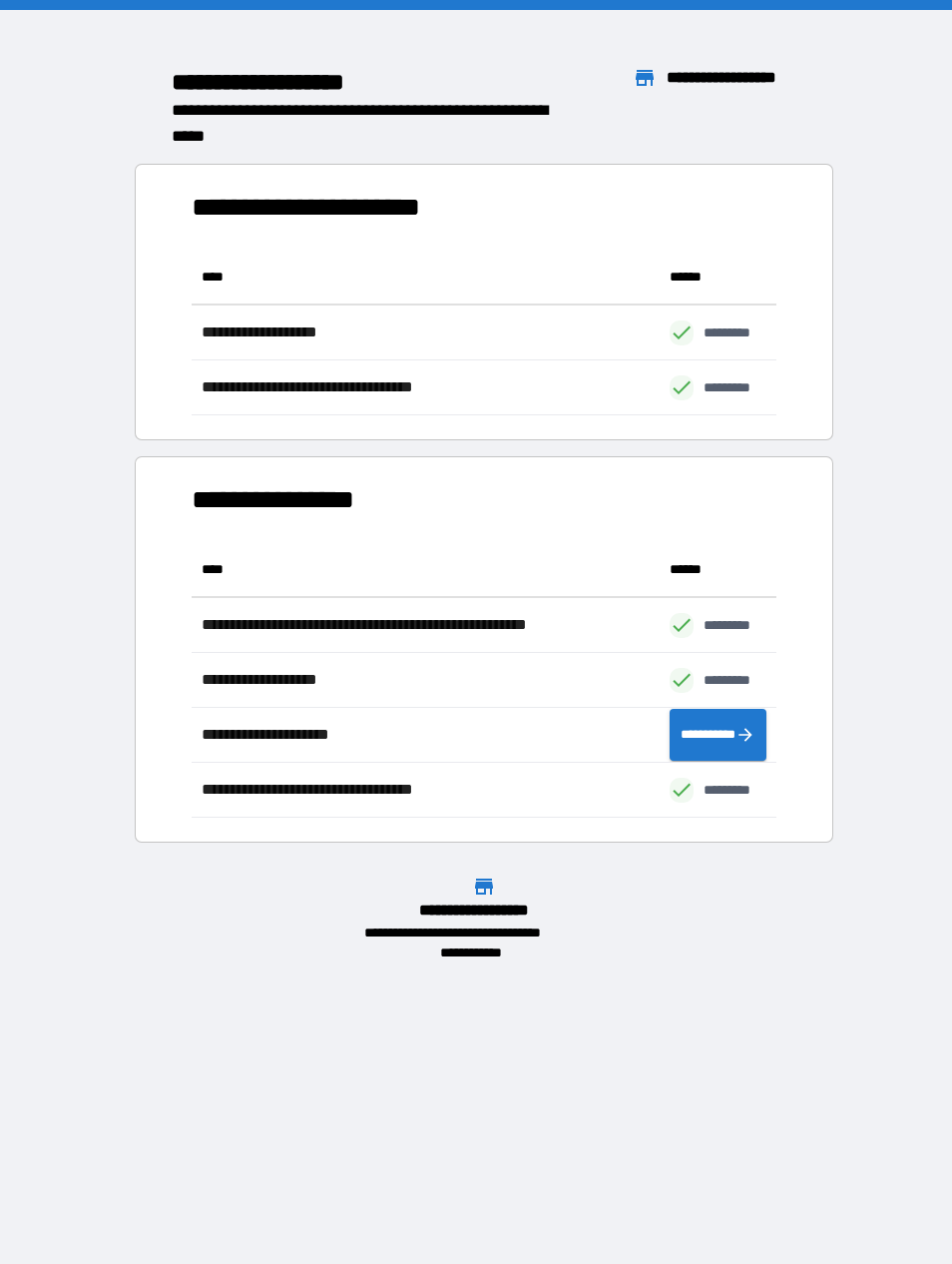 scroll, scrollTop: 1, scrollLeft: 1, axis: both 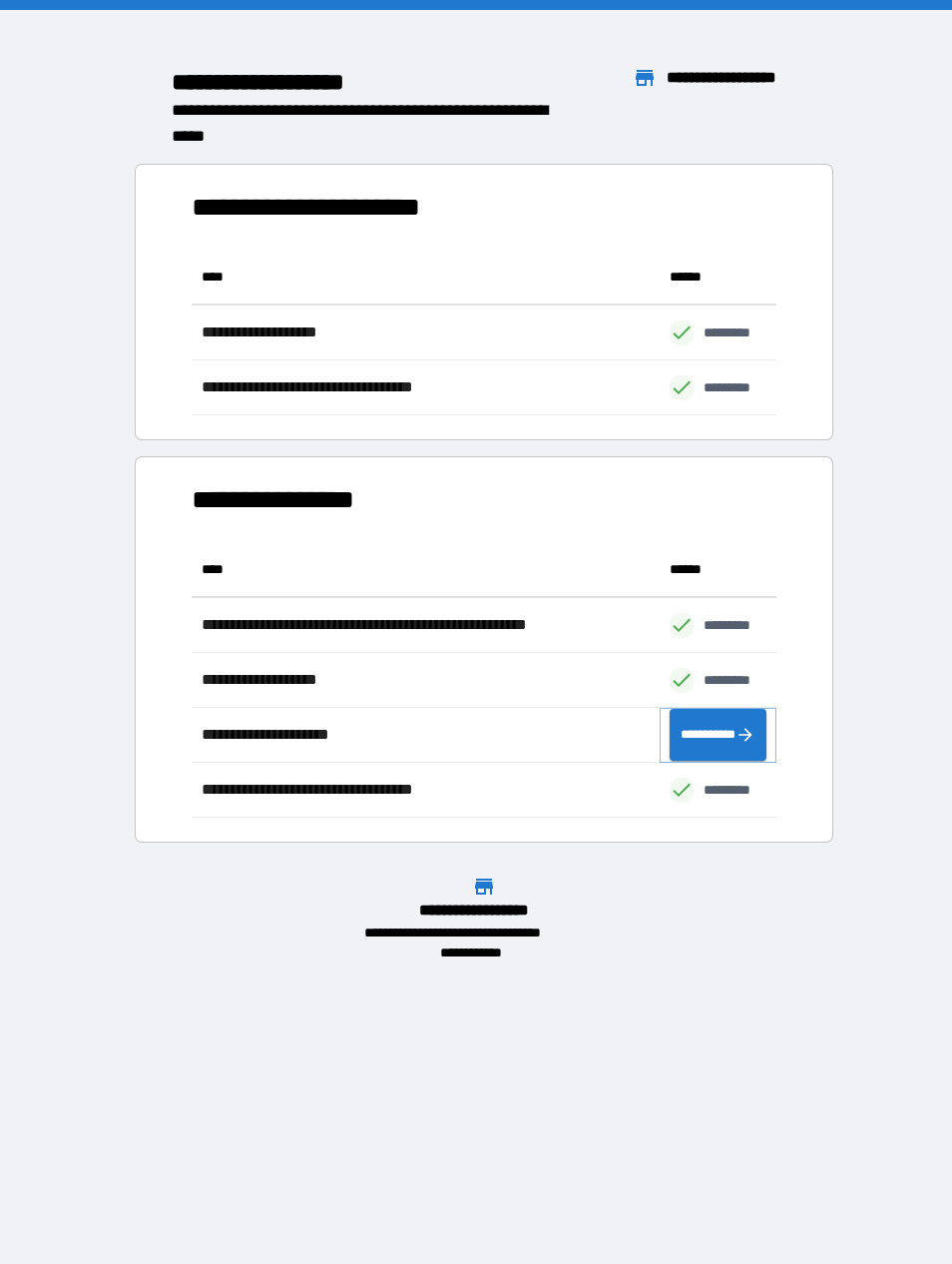 click on "**********" at bounding box center [717, 735] 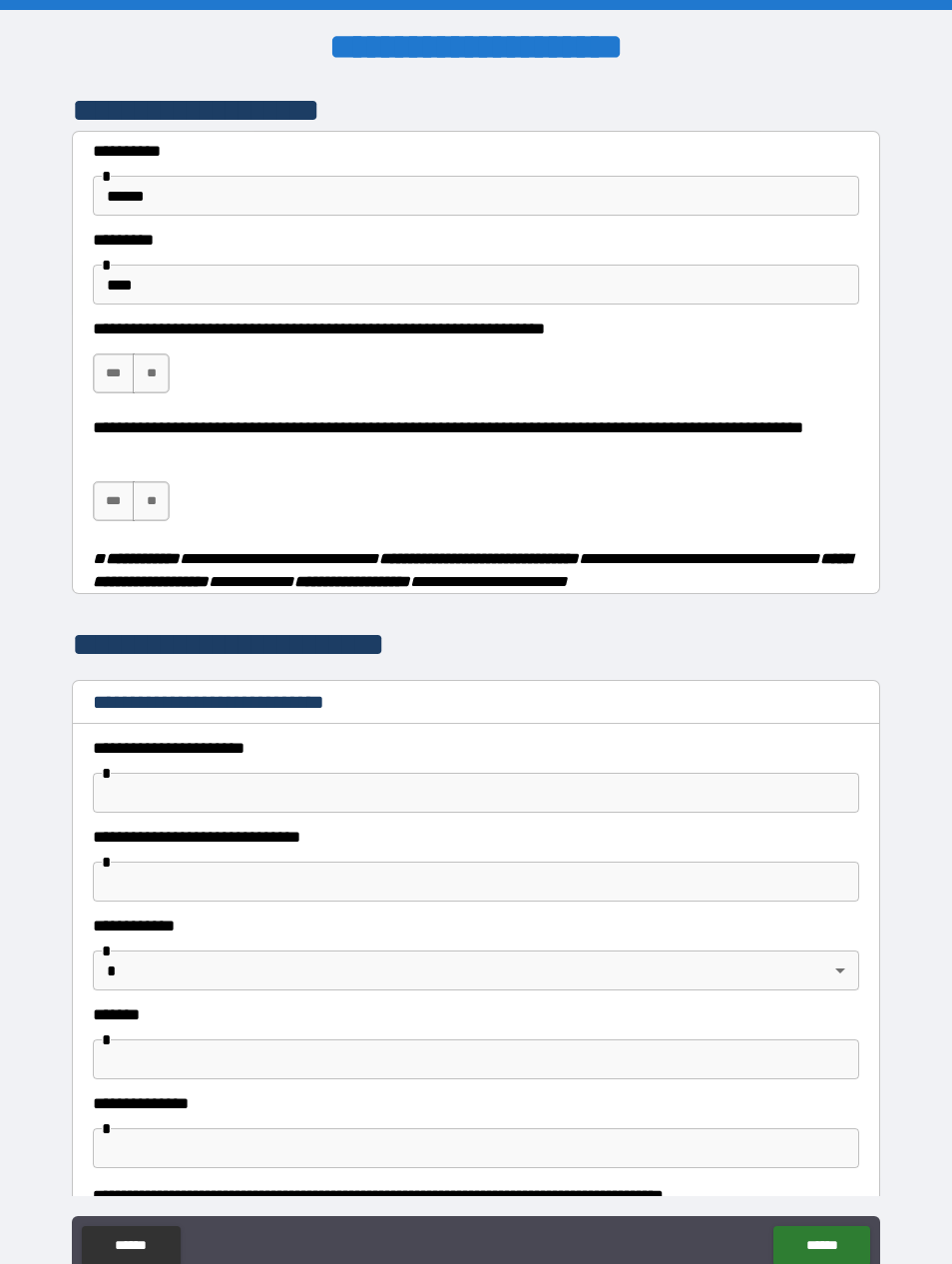 click on "[FIRST] [LAST] [PHONE] [ADDRESS] [CITY], [STATE] [ZIP]" at bounding box center (476, 666) 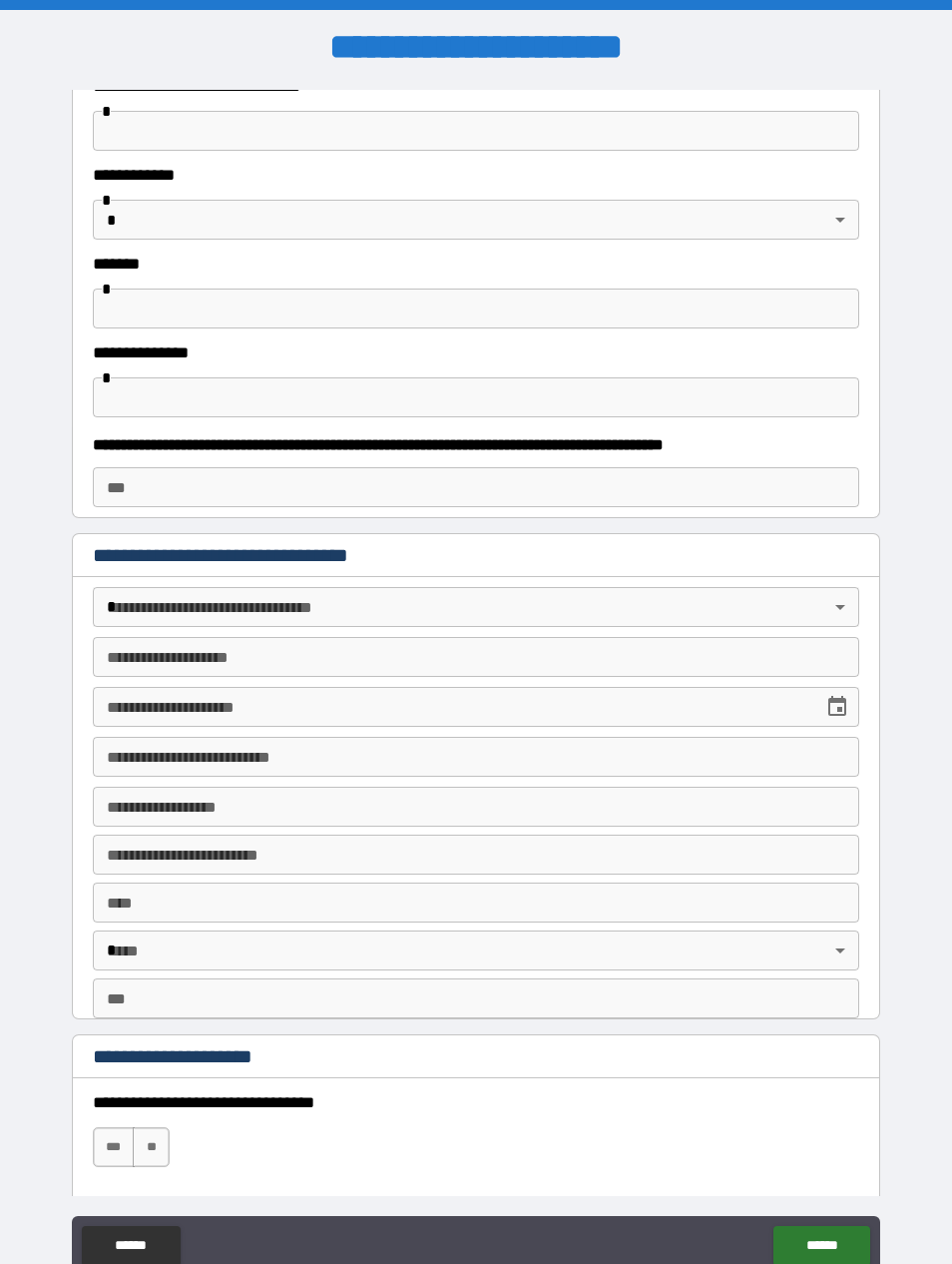 click on "[FIRST] [LAST] [PHONE] [ADDRESS] [CITY], [STATE] [ZIP]" at bounding box center (476, 666) 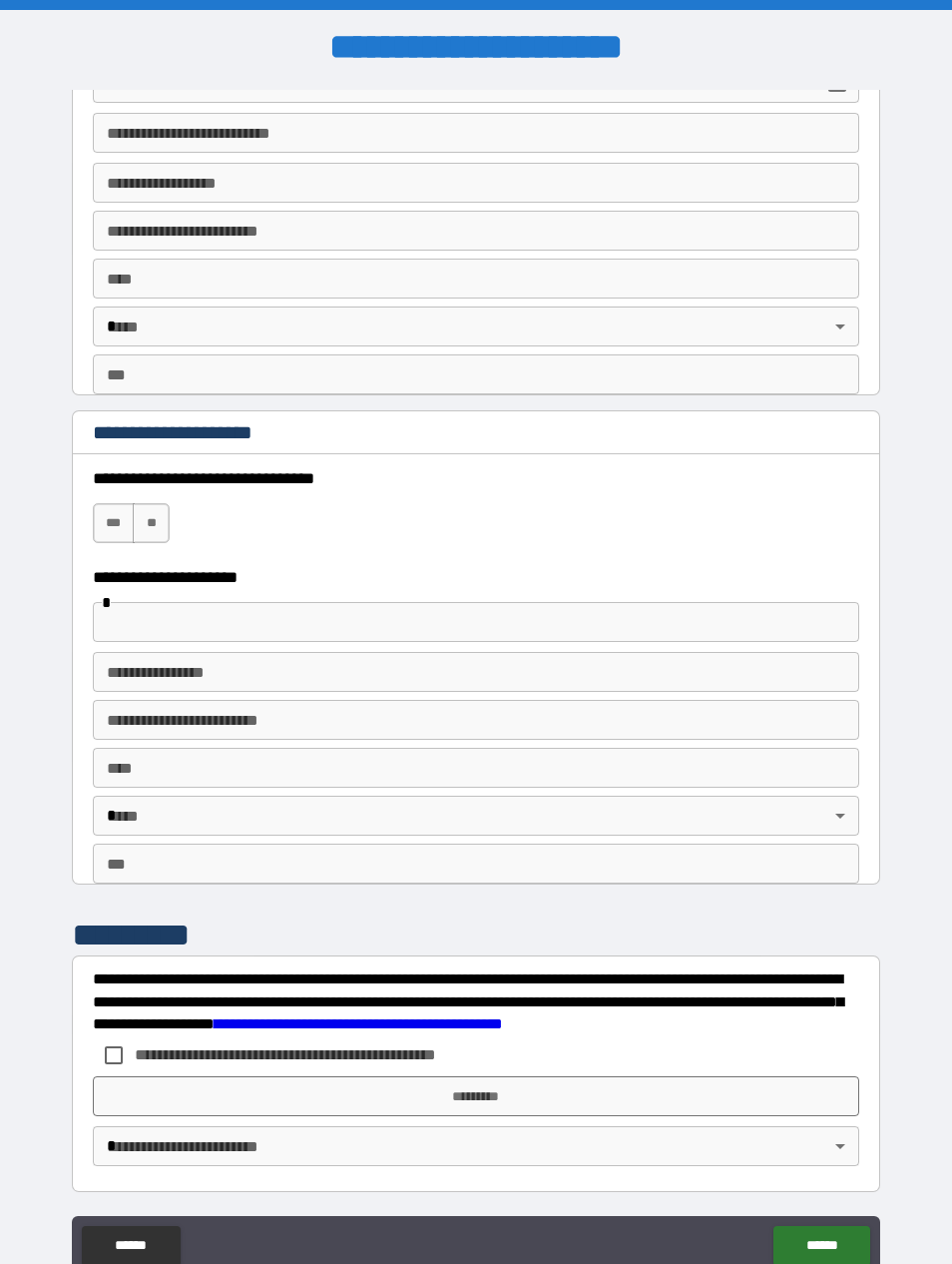 scroll, scrollTop: 3144, scrollLeft: 0, axis: vertical 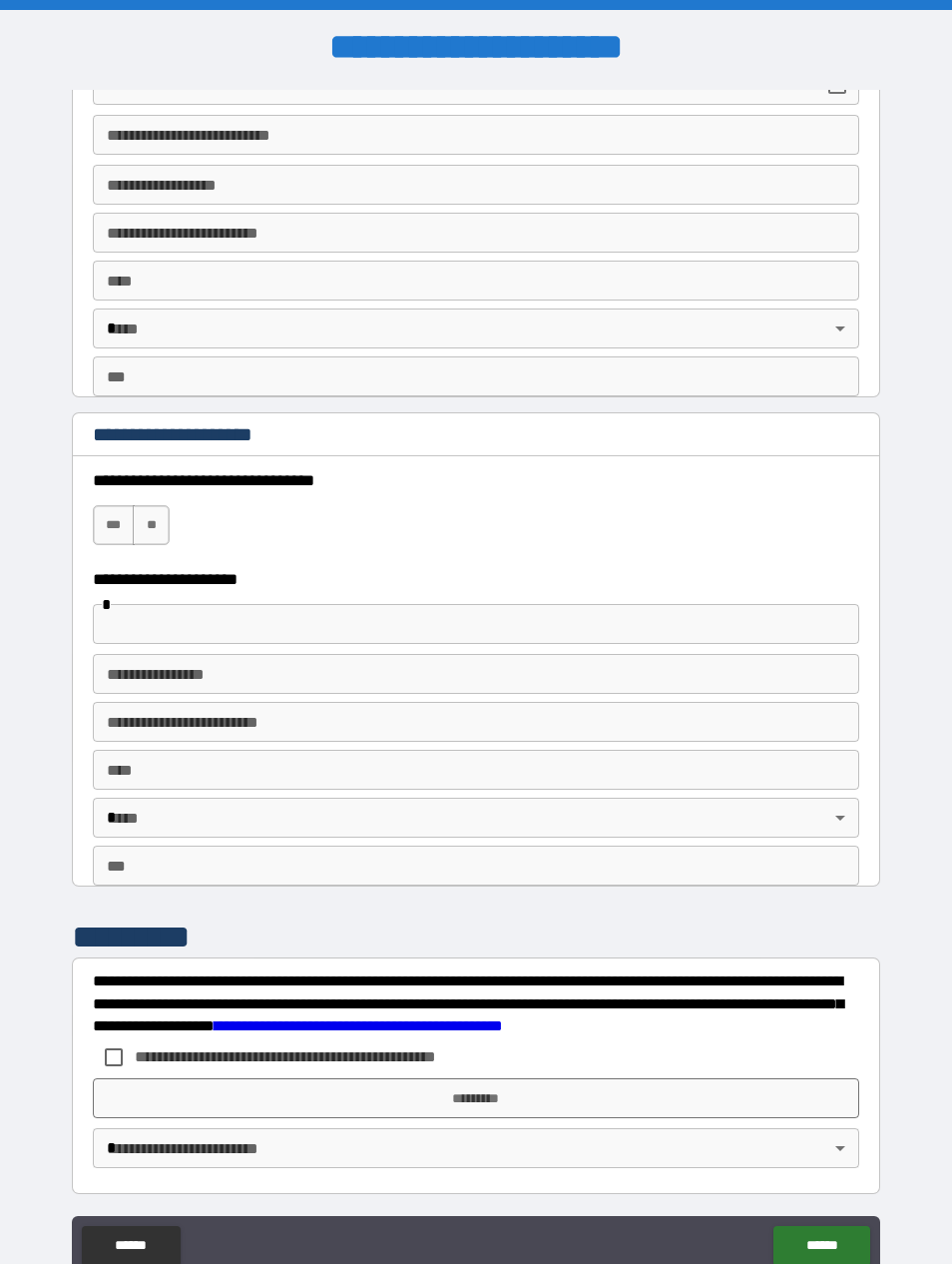 click on "*********" at bounding box center [476, 1098] 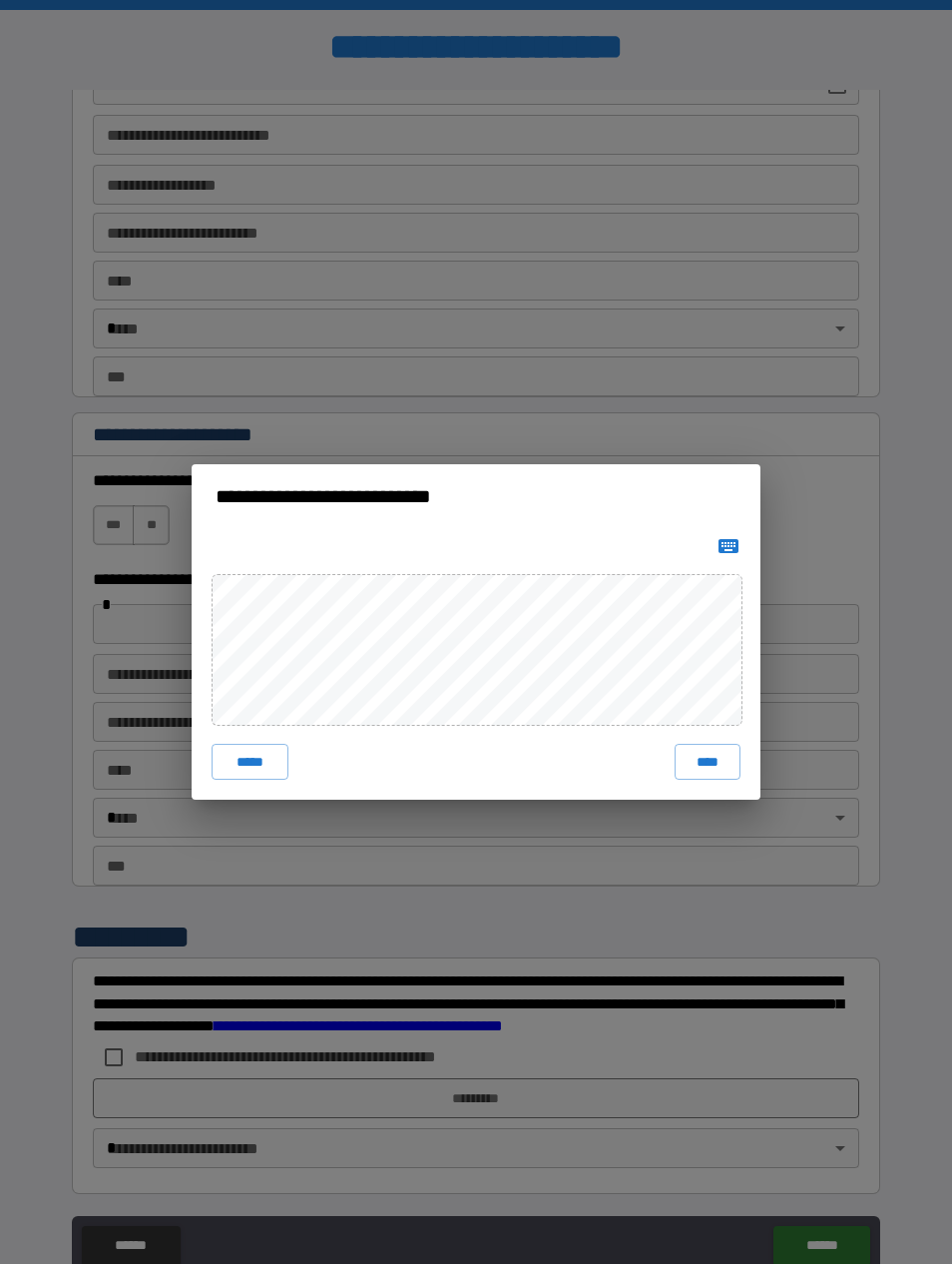 click on "***** ****" at bounding box center (476, 664) 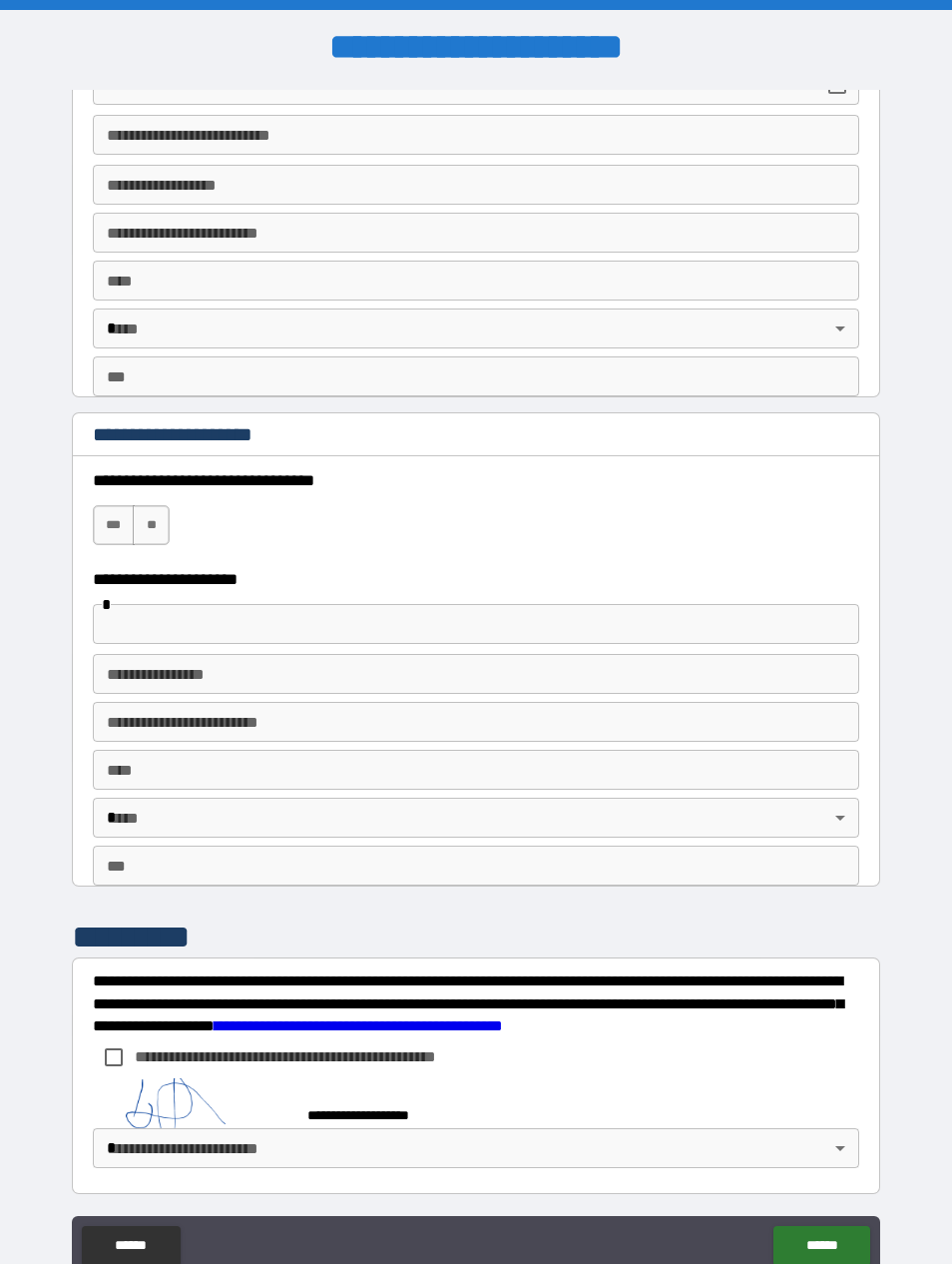 scroll, scrollTop: 3134, scrollLeft: 0, axis: vertical 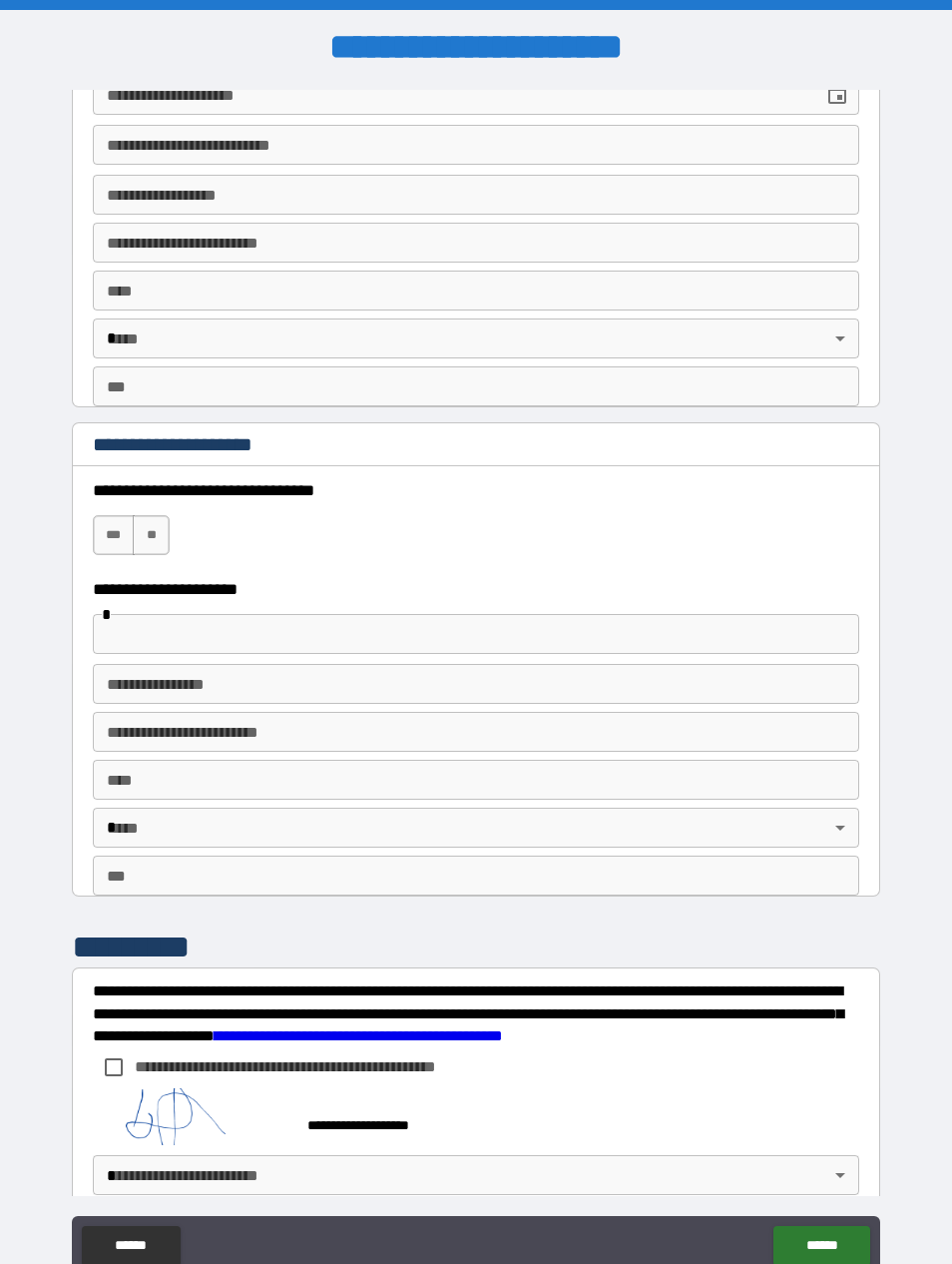 click on "******" at bounding box center (821, 1246) 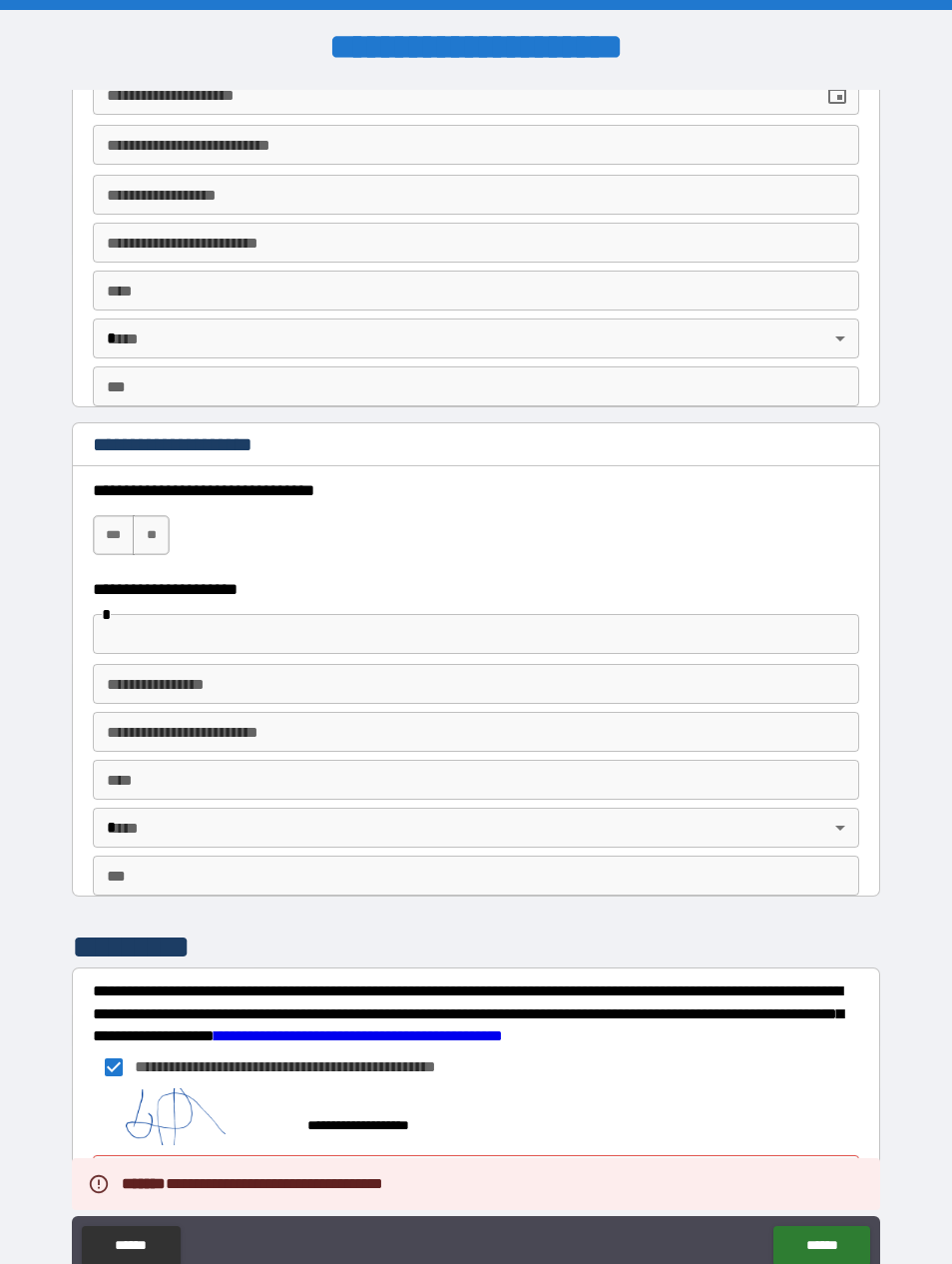 click on "******" at bounding box center (821, 1246) 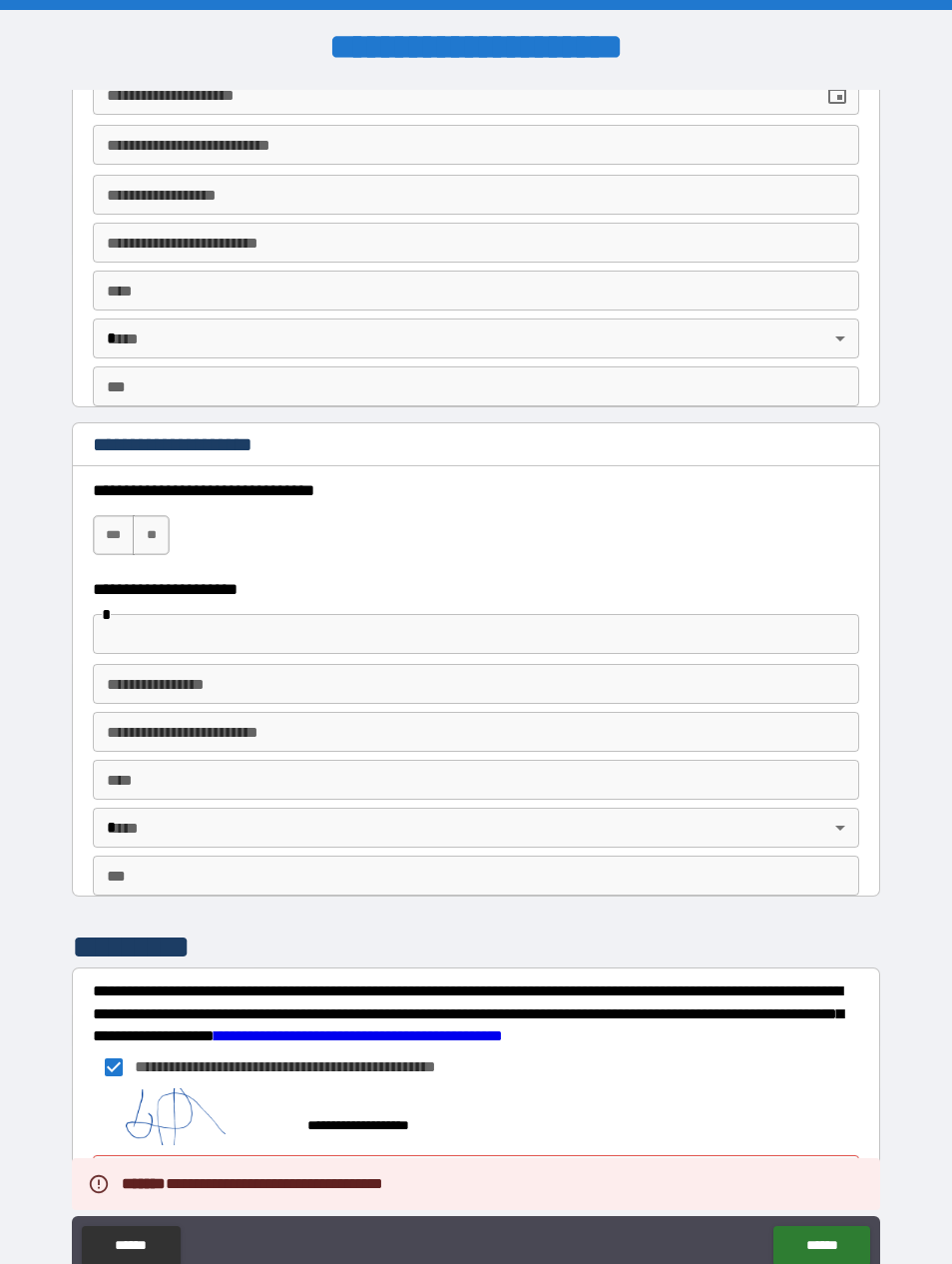 click on "******" at bounding box center (821, 1246) 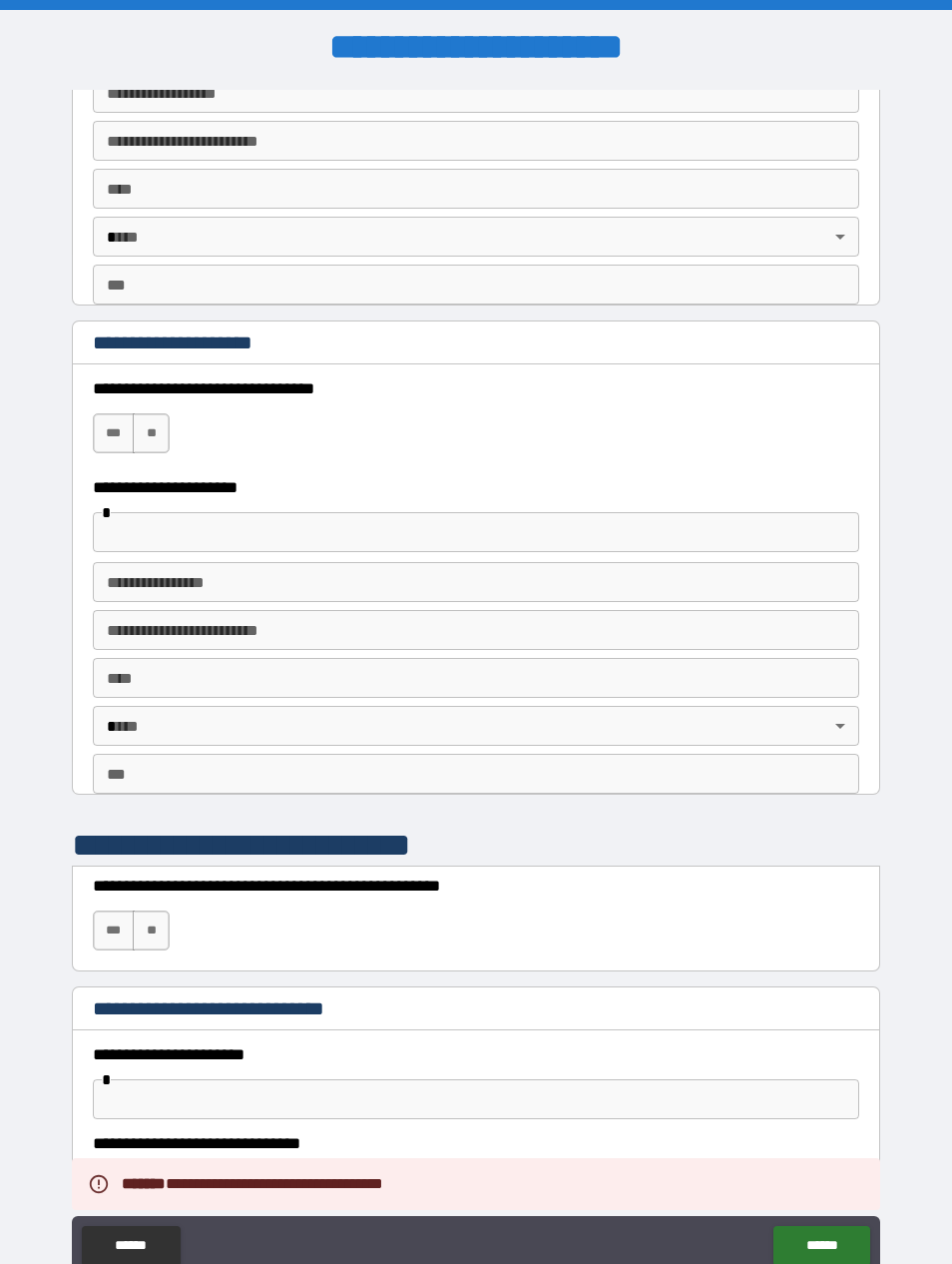 click on "[FIRST] [LAST] [PHONE] [ADDRESS] [CITY], [STATE] [ZIP]" at bounding box center (476, 666) 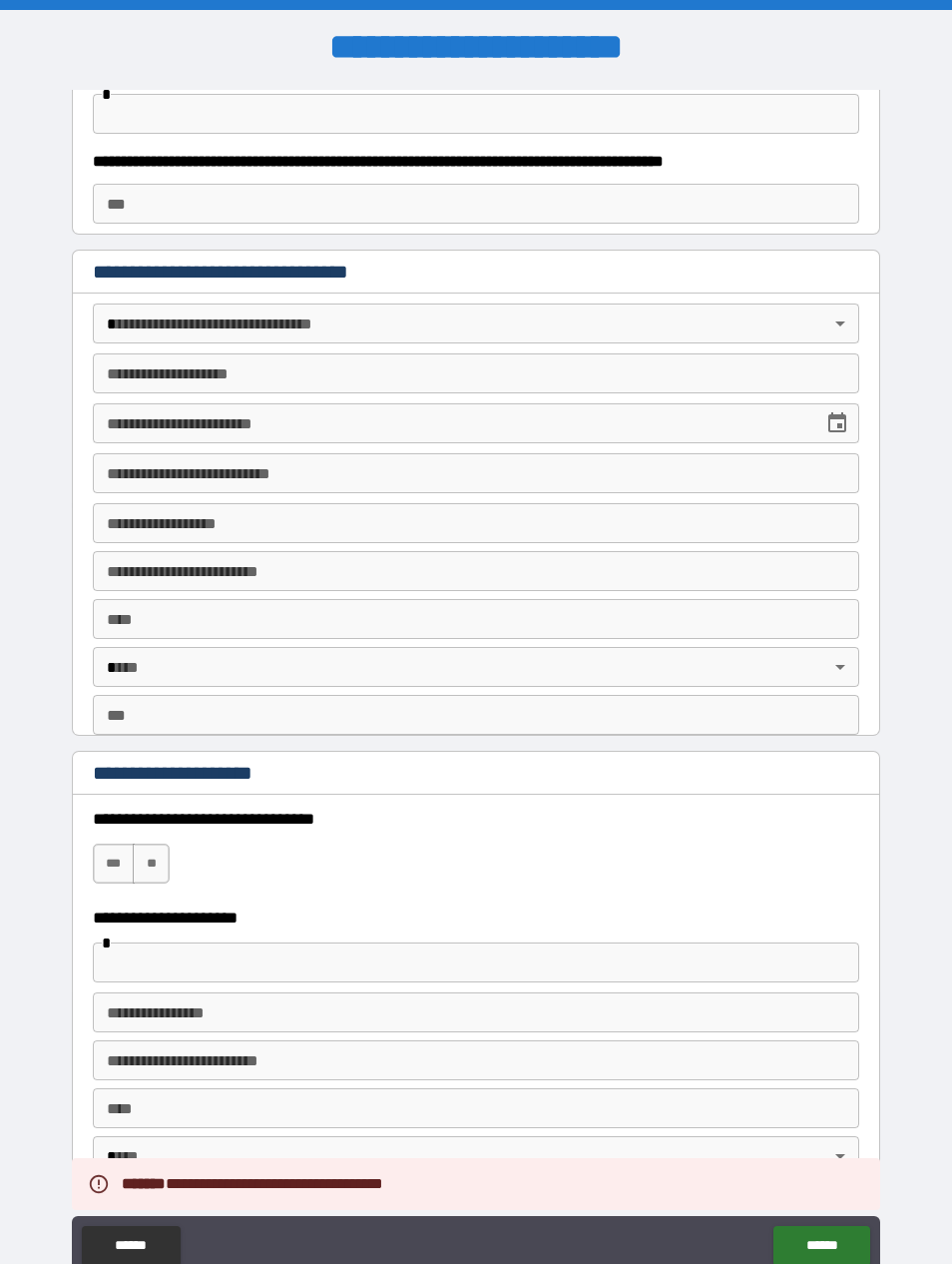 click on "[FIRST] [LAST] [PHONE] [ADDRESS] [CITY], [STATE] [ZIP]" at bounding box center (476, 666) 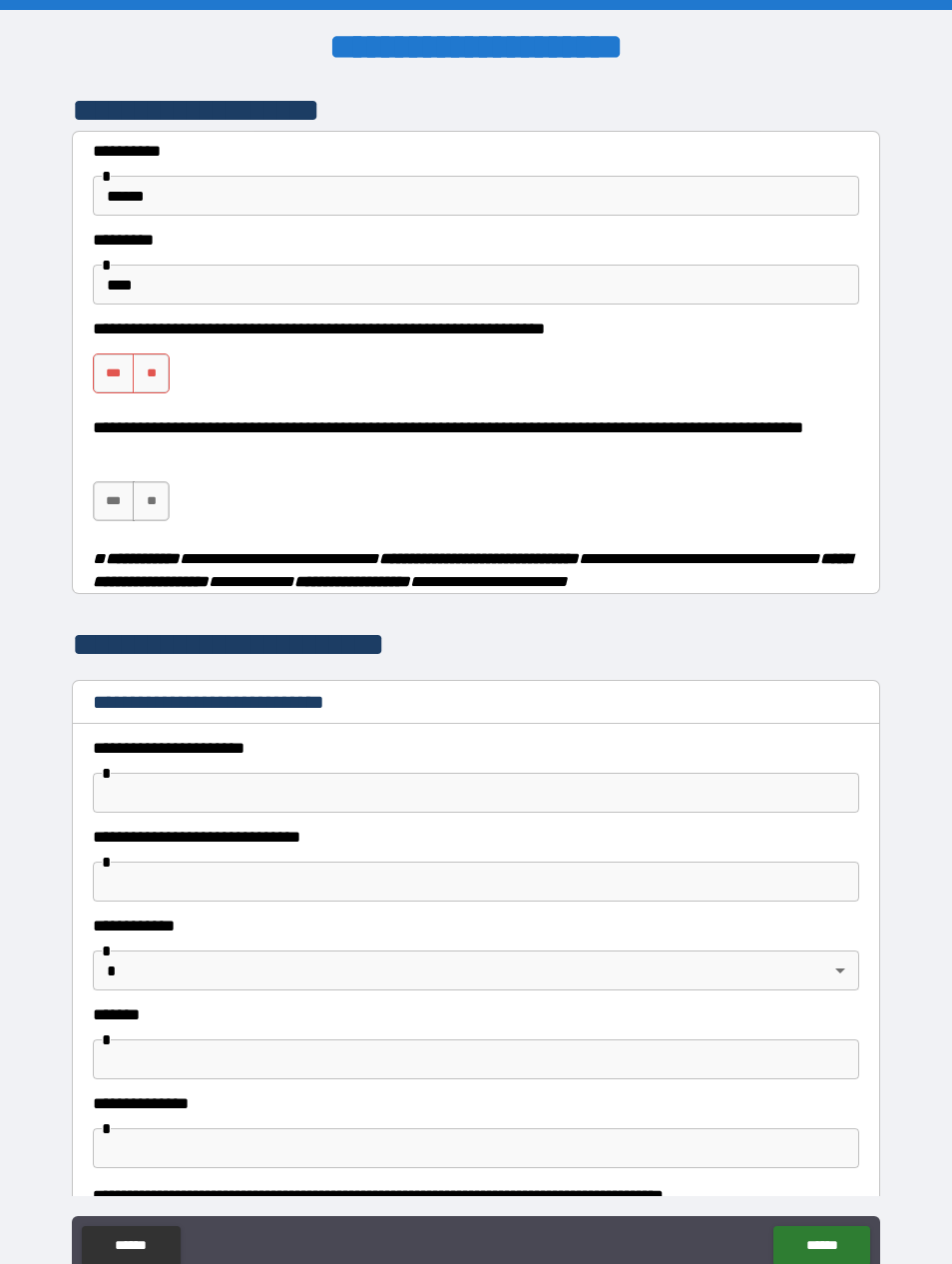 scroll, scrollTop: 0, scrollLeft: 0, axis: both 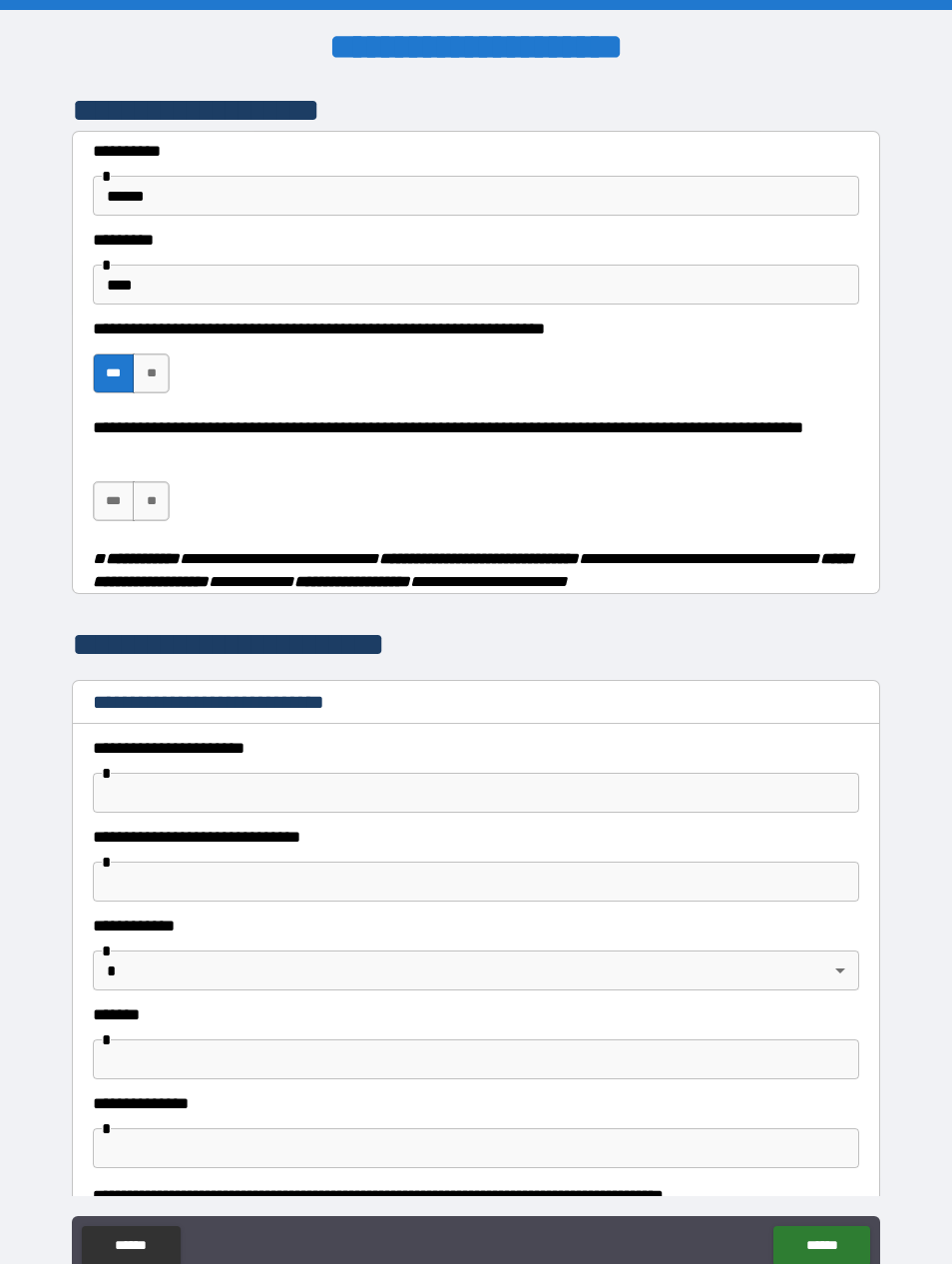 click on "**" at bounding box center [151, 501] 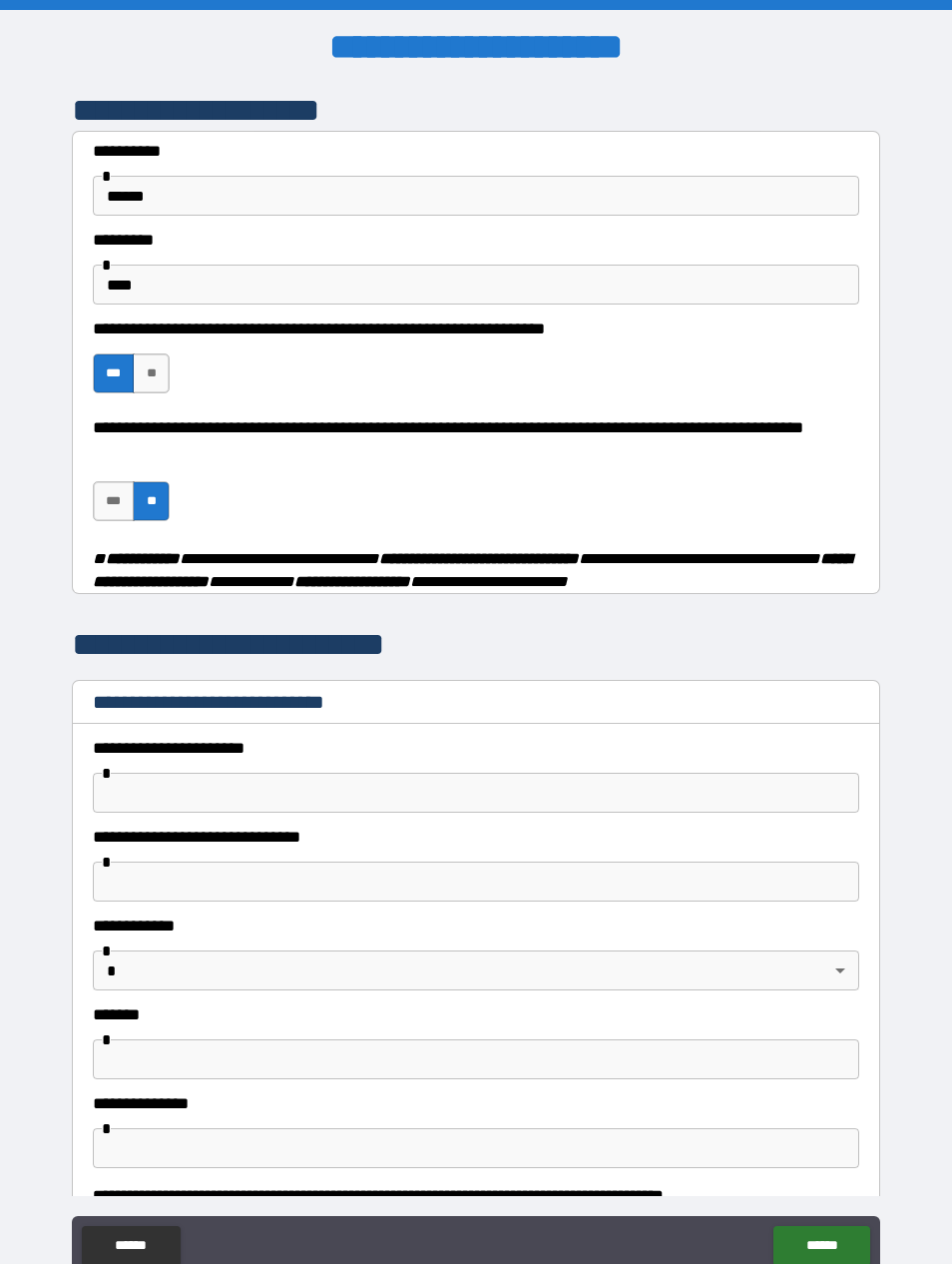 click at bounding box center (476, 793) 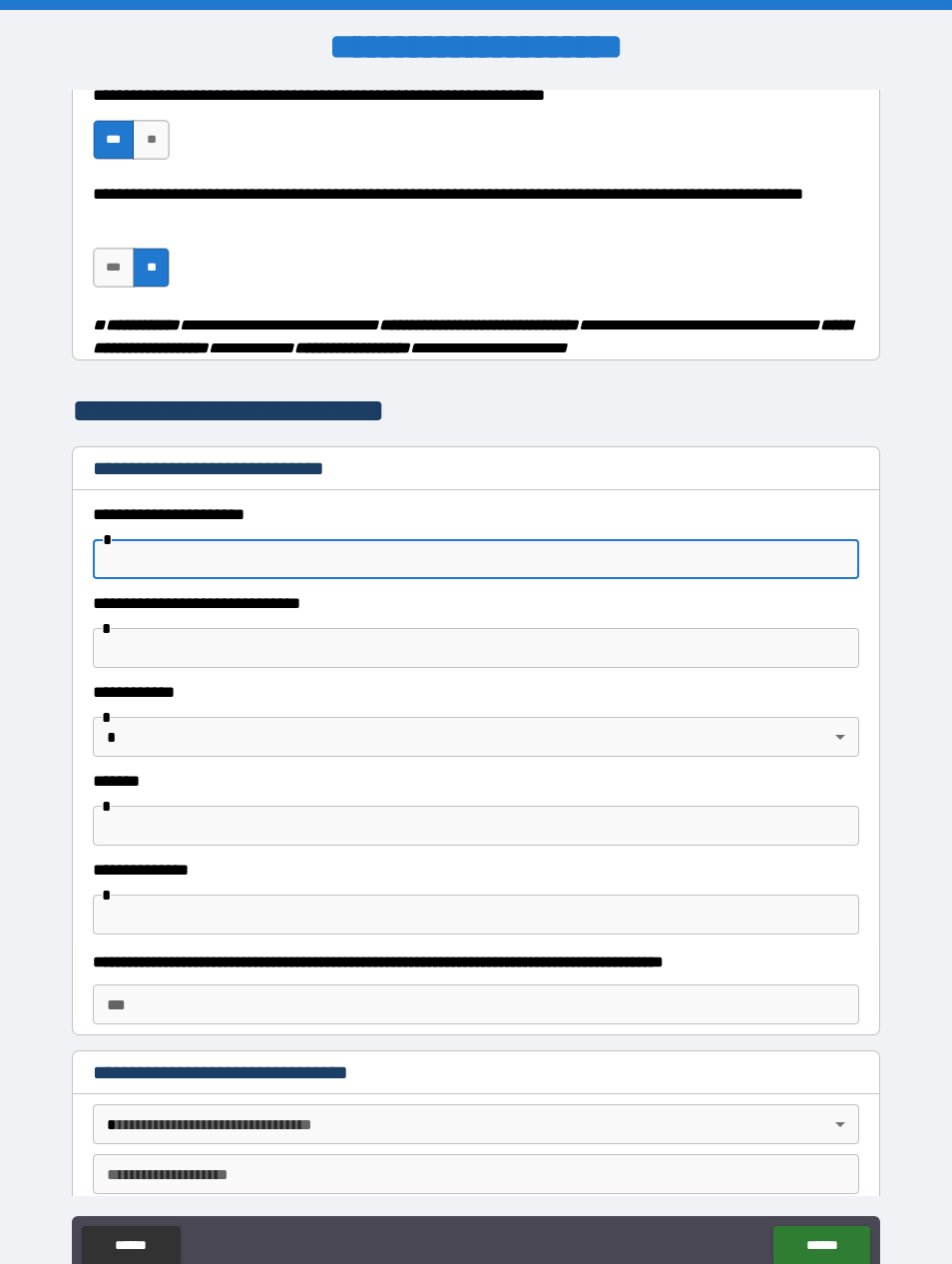 scroll, scrollTop: 238, scrollLeft: 0, axis: vertical 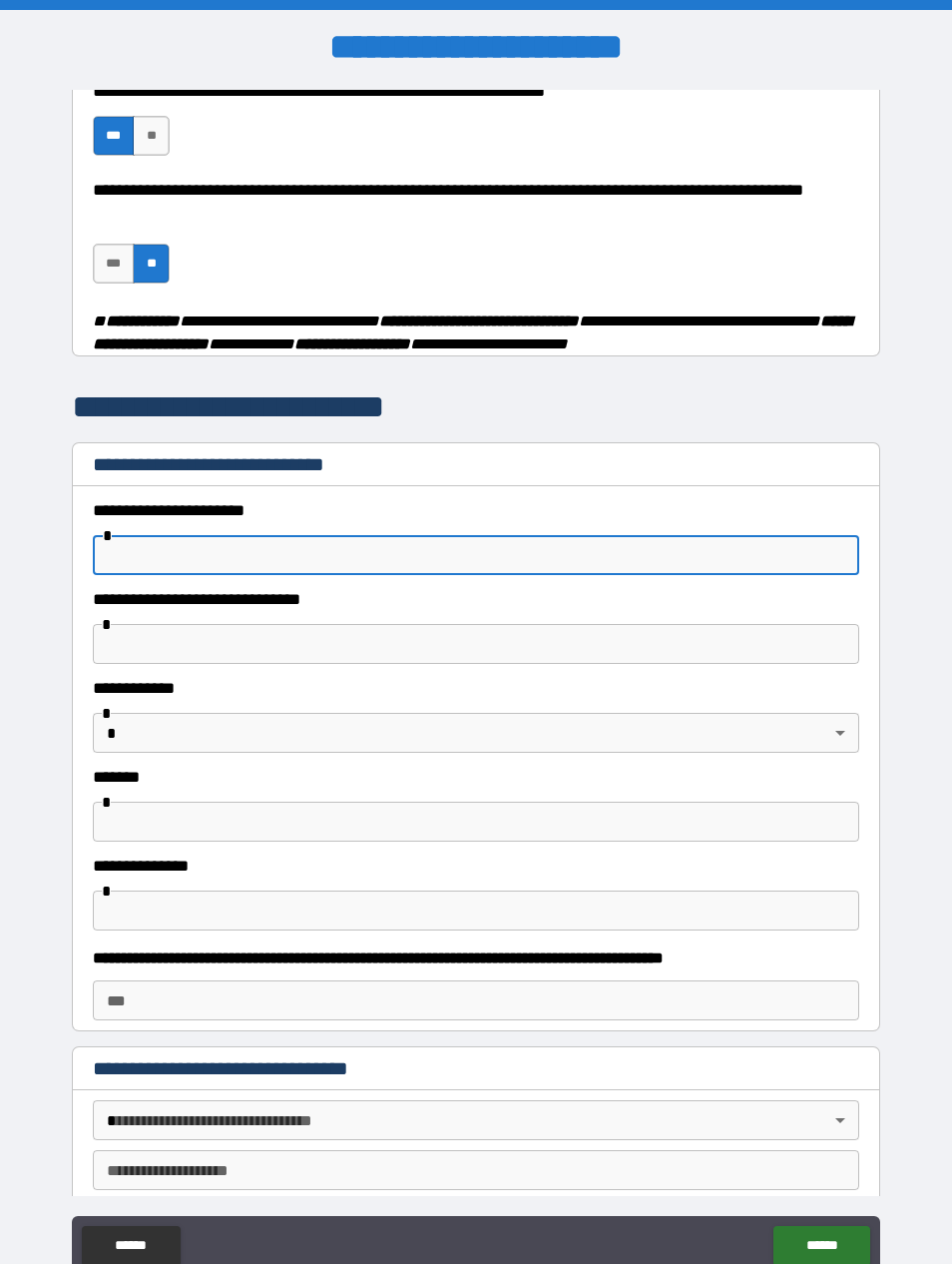 click on "[FIRST] [LAST] [PHONE] [ADDRESS] [CITY], [STATE] [ZIP]" at bounding box center [476, 666] 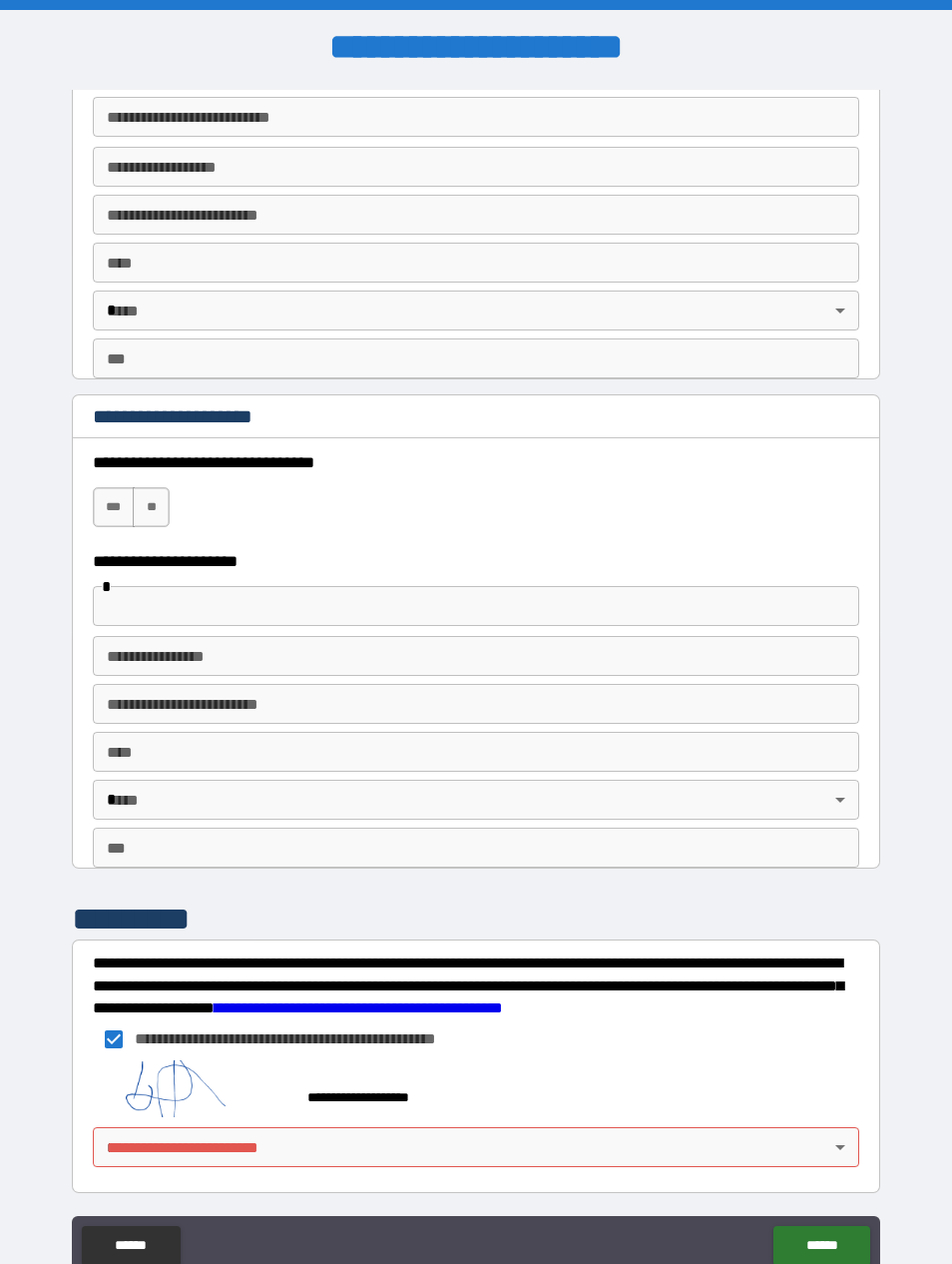 scroll, scrollTop: 3161, scrollLeft: 0, axis: vertical 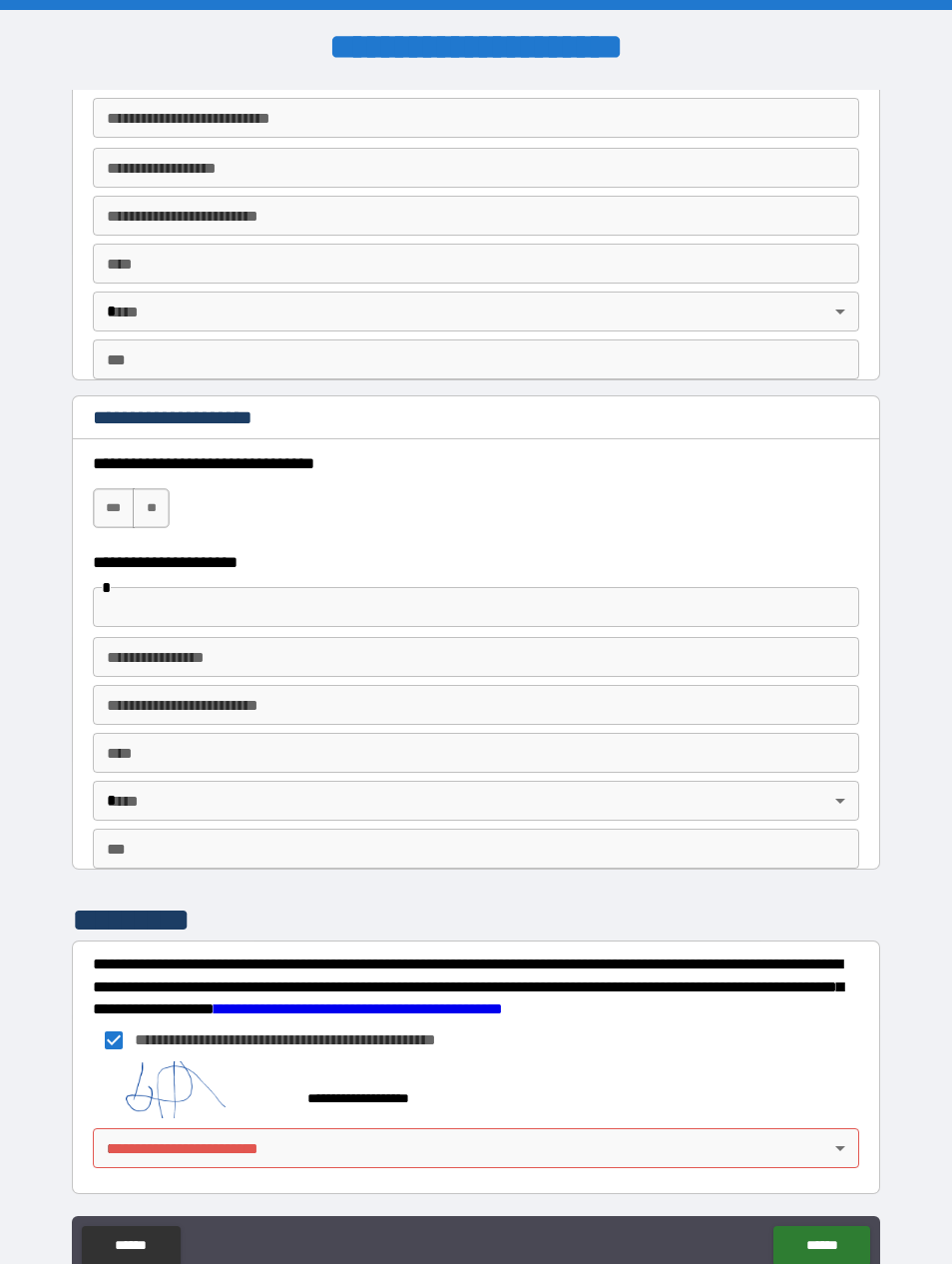 click on "******" at bounding box center (821, 1246) 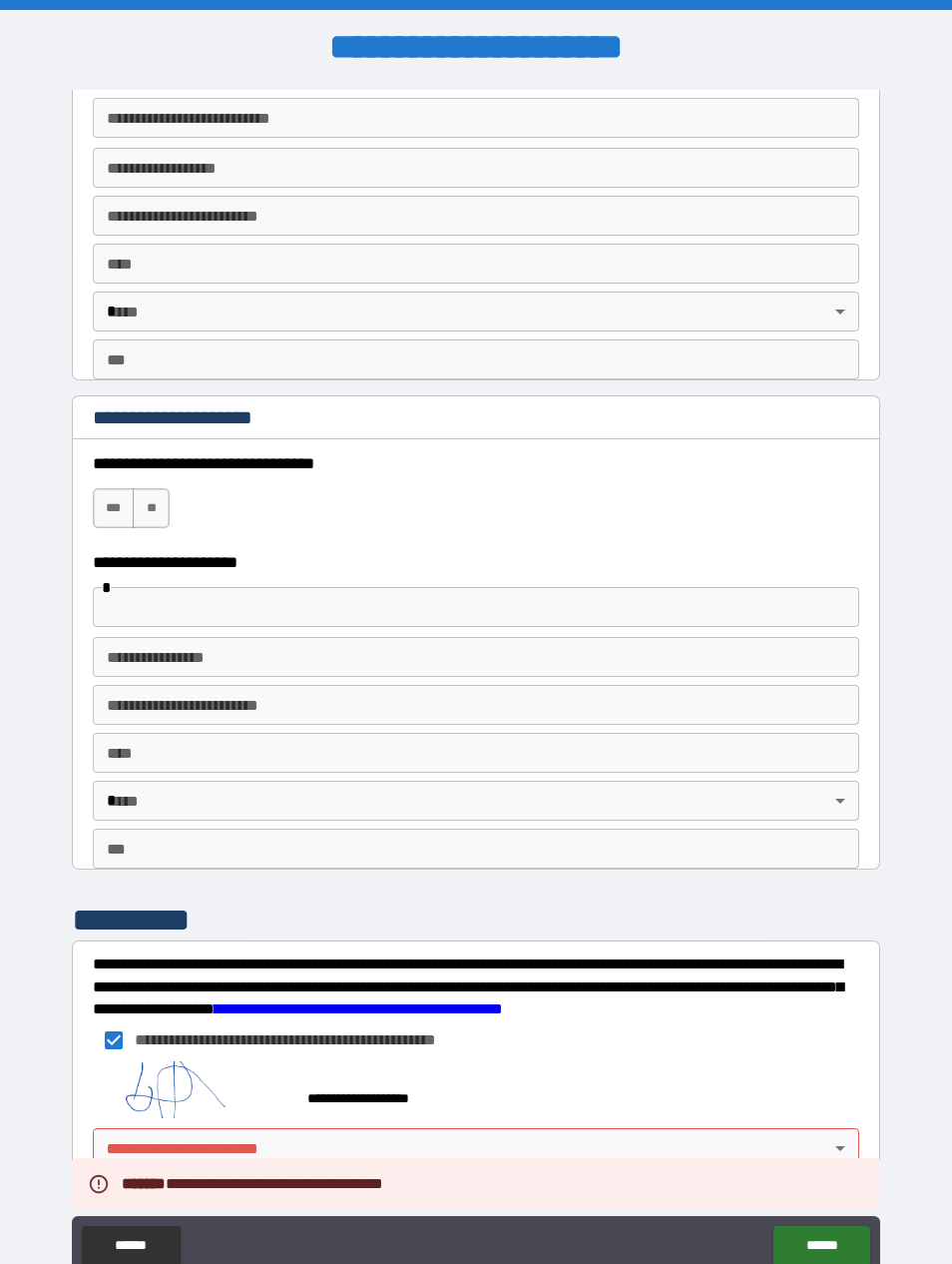 click on "[FIRST] [LAST] [PHONE] [ADDRESS] [CITY], [STATE] [ZIP]" at bounding box center [476, 664] 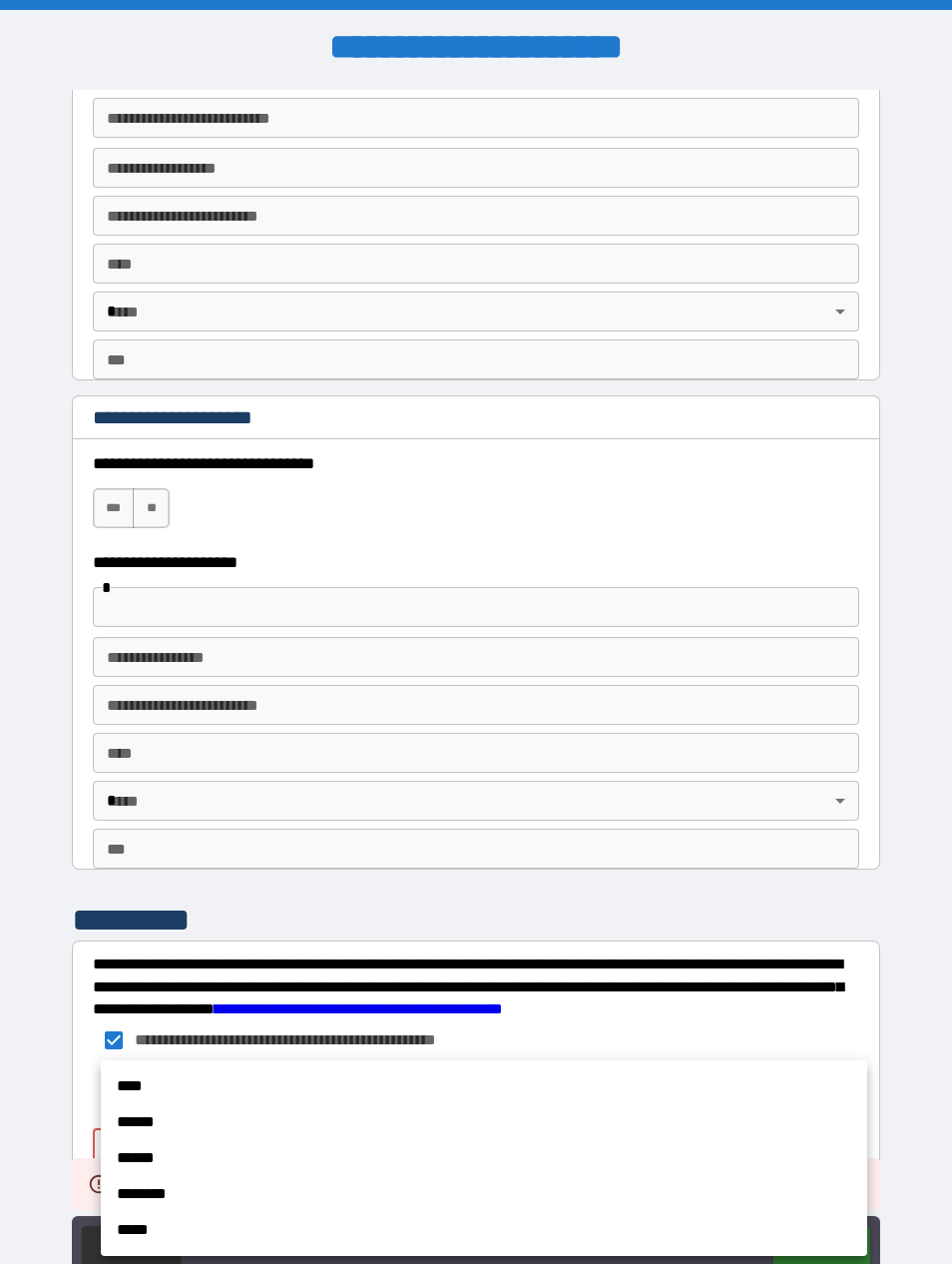 click on "******" at bounding box center (484, 1122) 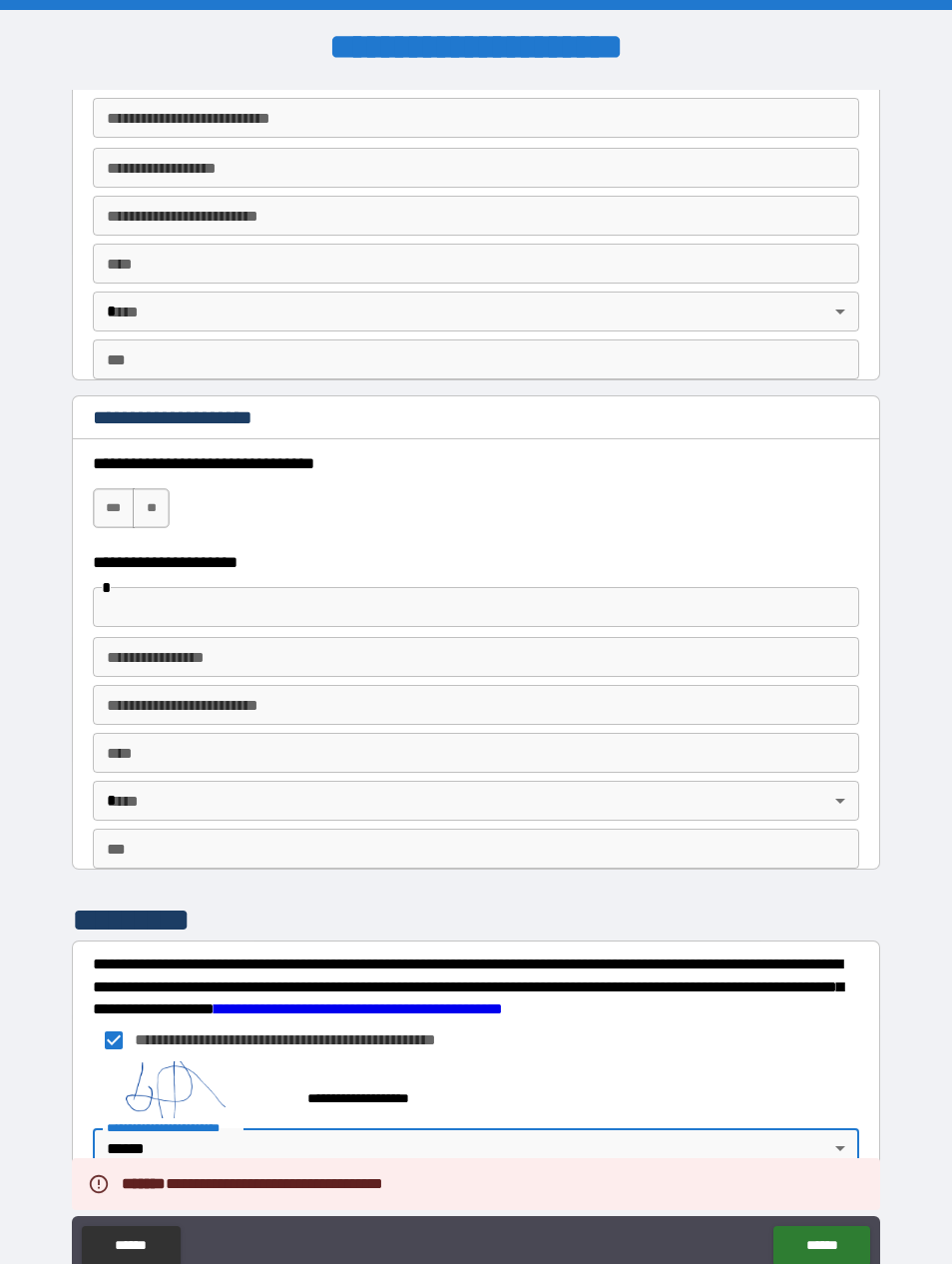 type on "*" 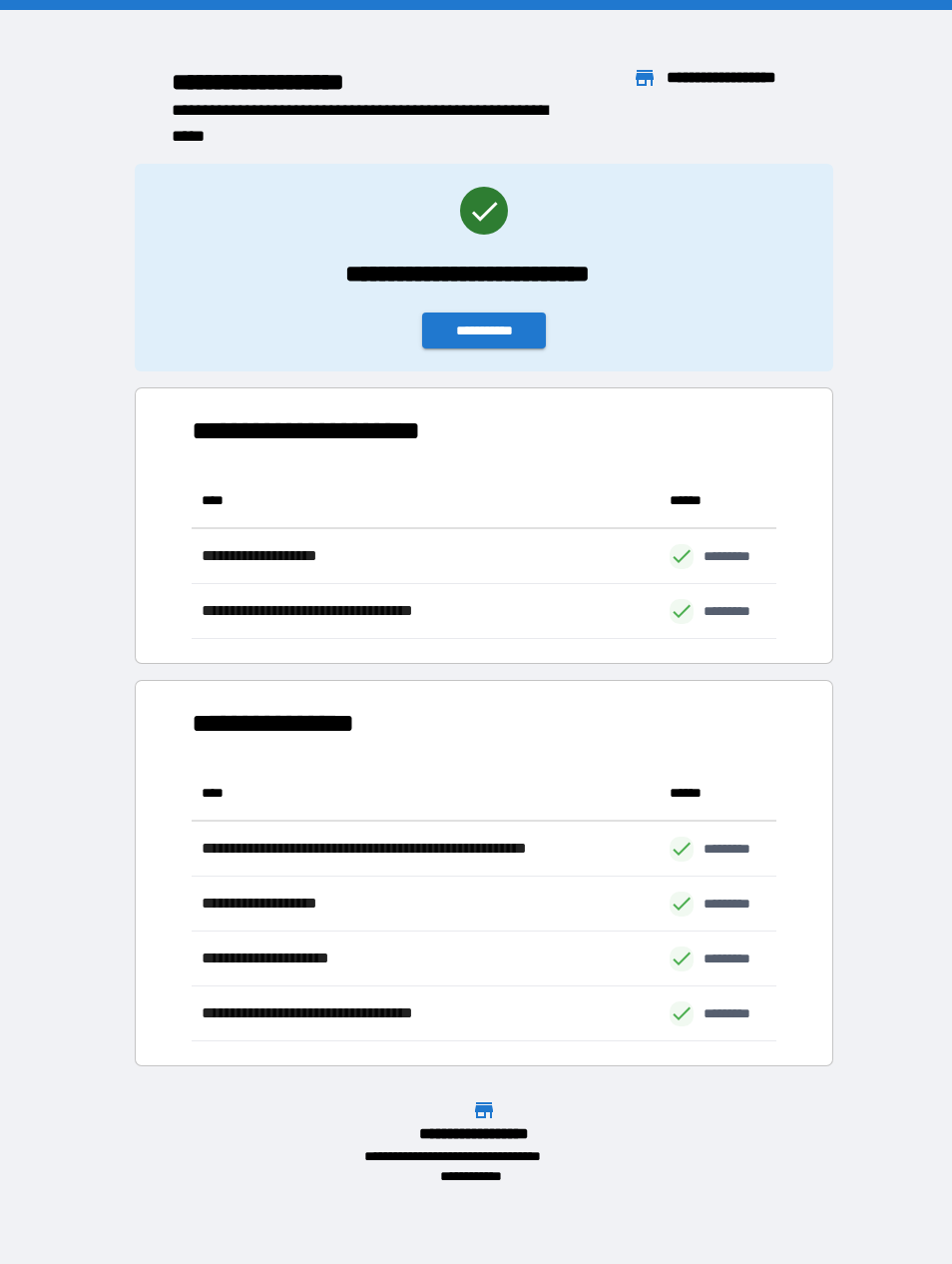 scroll, scrollTop: 1, scrollLeft: 1, axis: both 